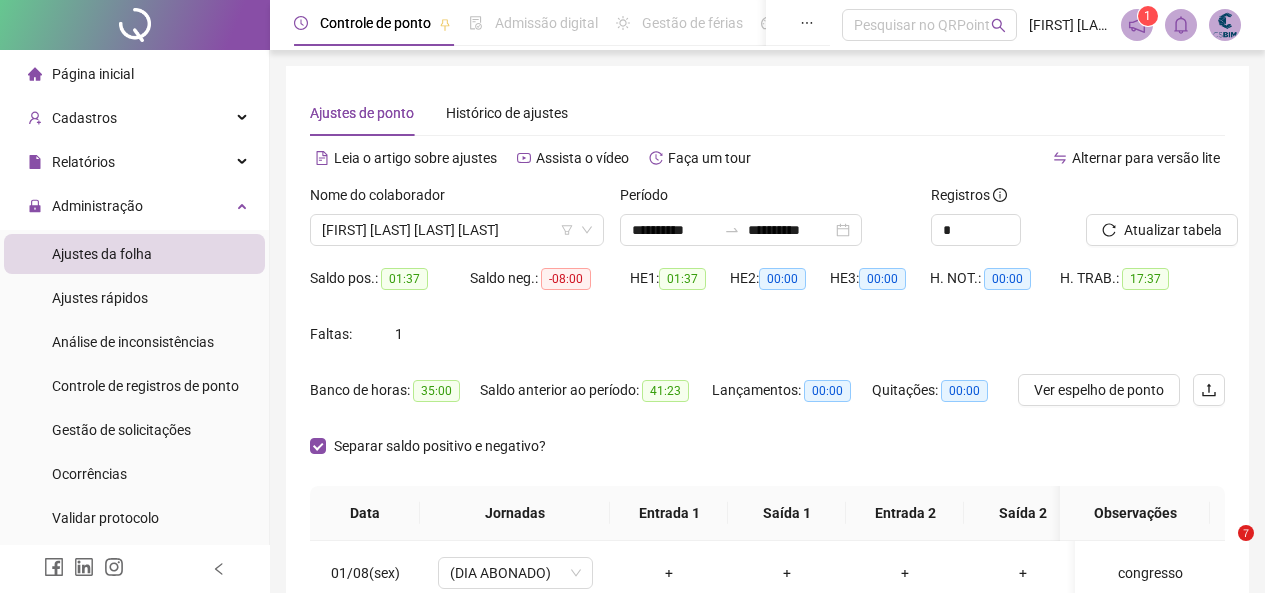 scroll, scrollTop: 396, scrollLeft: 0, axis: vertical 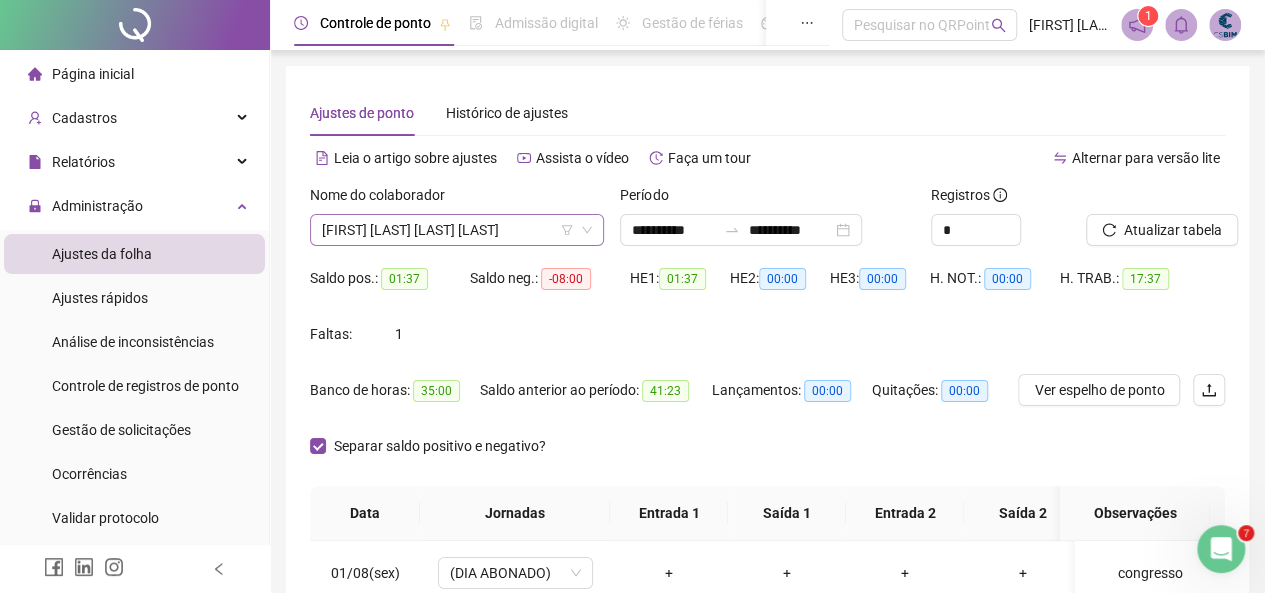click on "[FIRST] [LAST] [LAST] [LAST]" at bounding box center [457, 230] 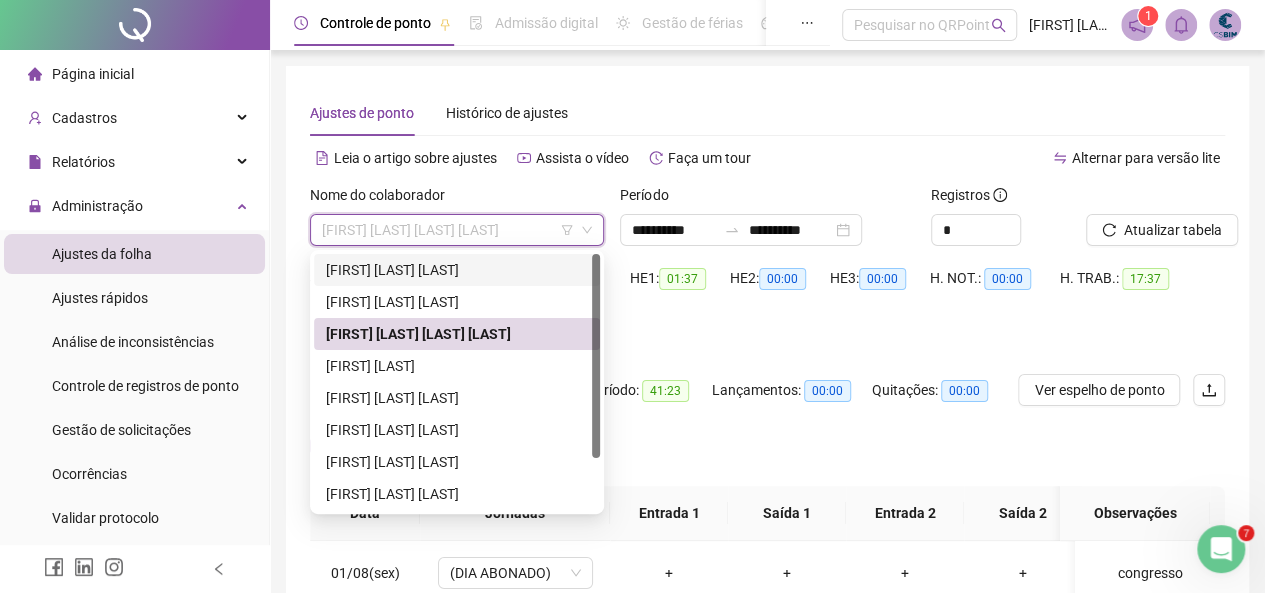 click on "[FIRST] [LAST] [LAST]" at bounding box center [457, 270] 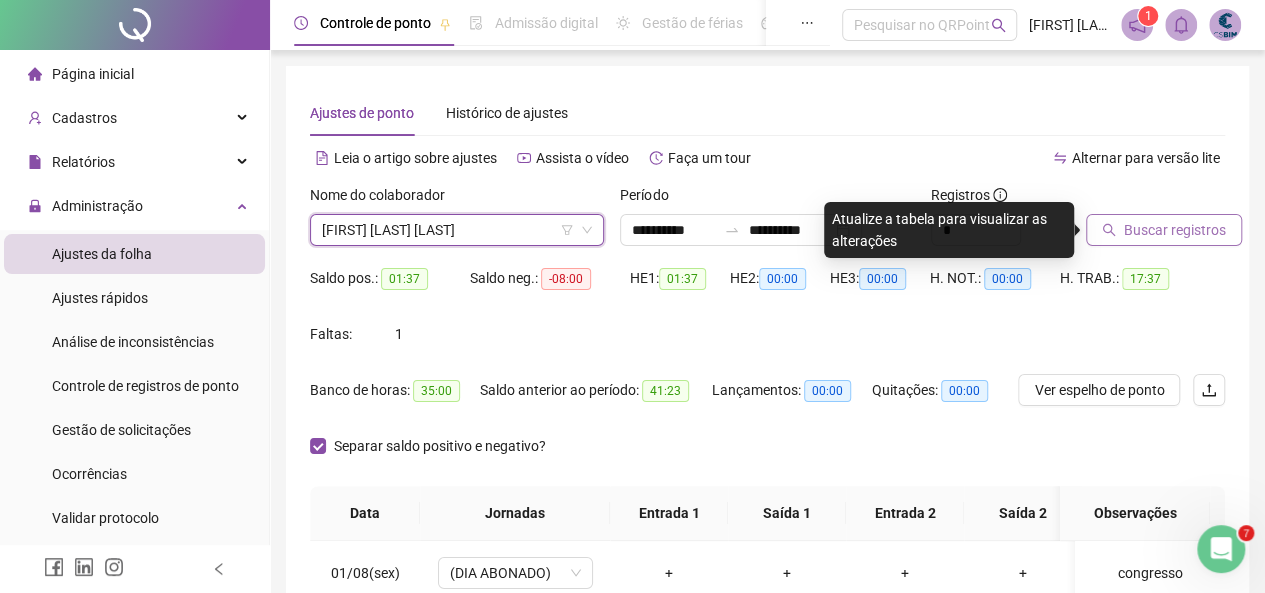 click on "Buscar registros" at bounding box center [1175, 230] 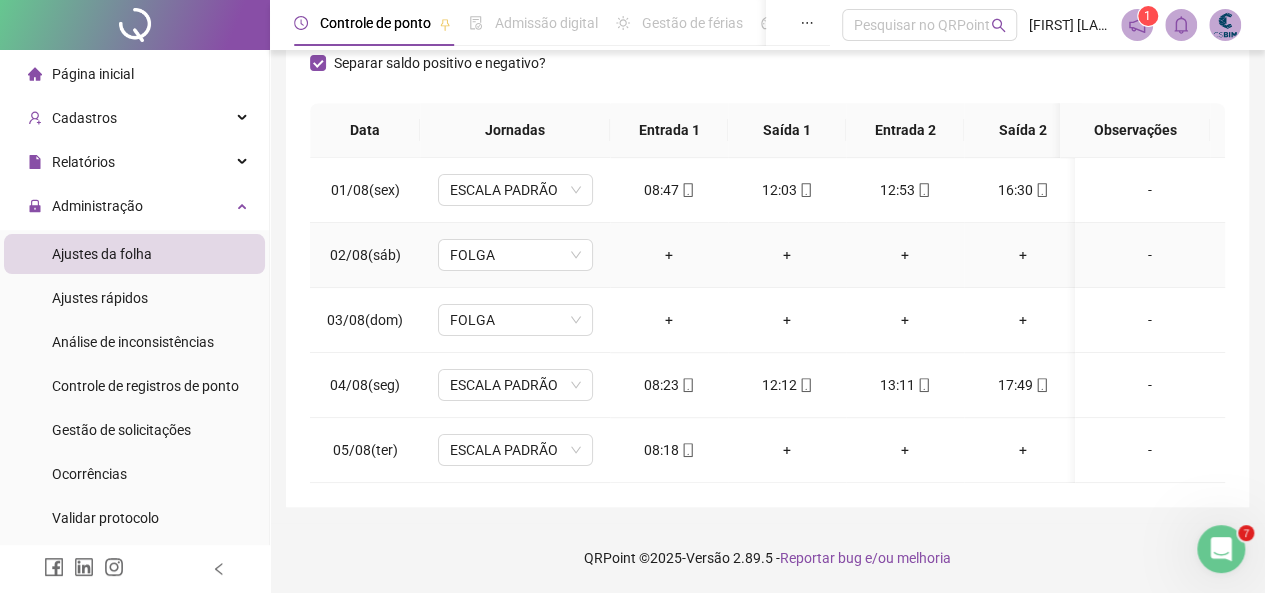 scroll, scrollTop: 0, scrollLeft: 0, axis: both 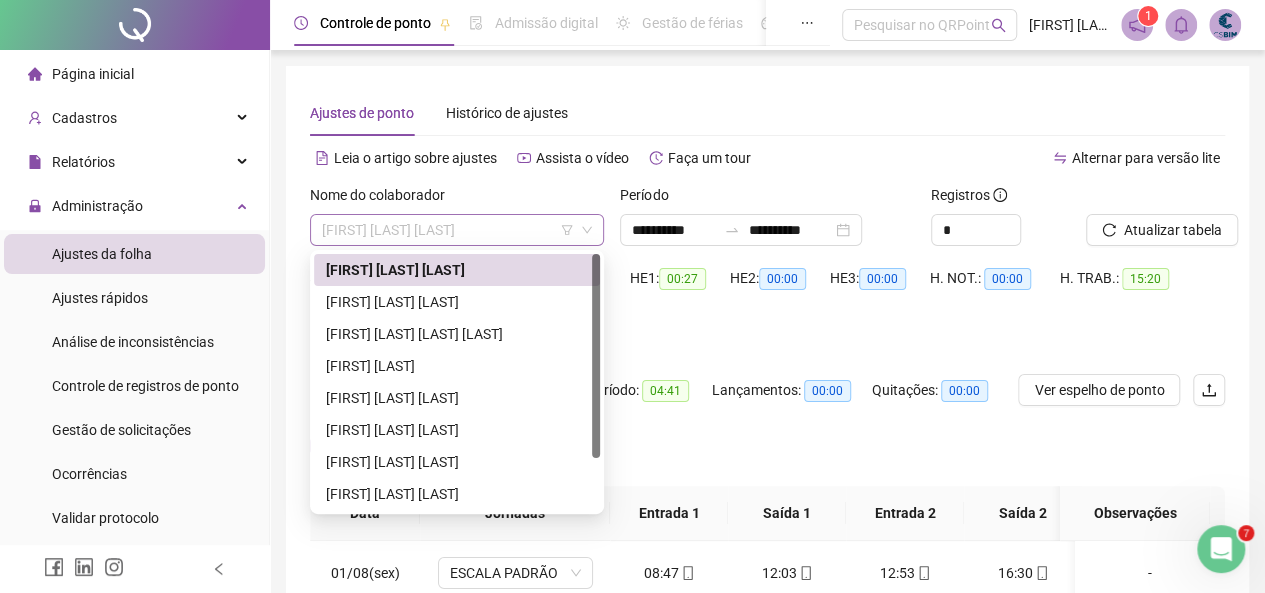 click on "[FIRST] [LAST] [LAST]" at bounding box center (457, 230) 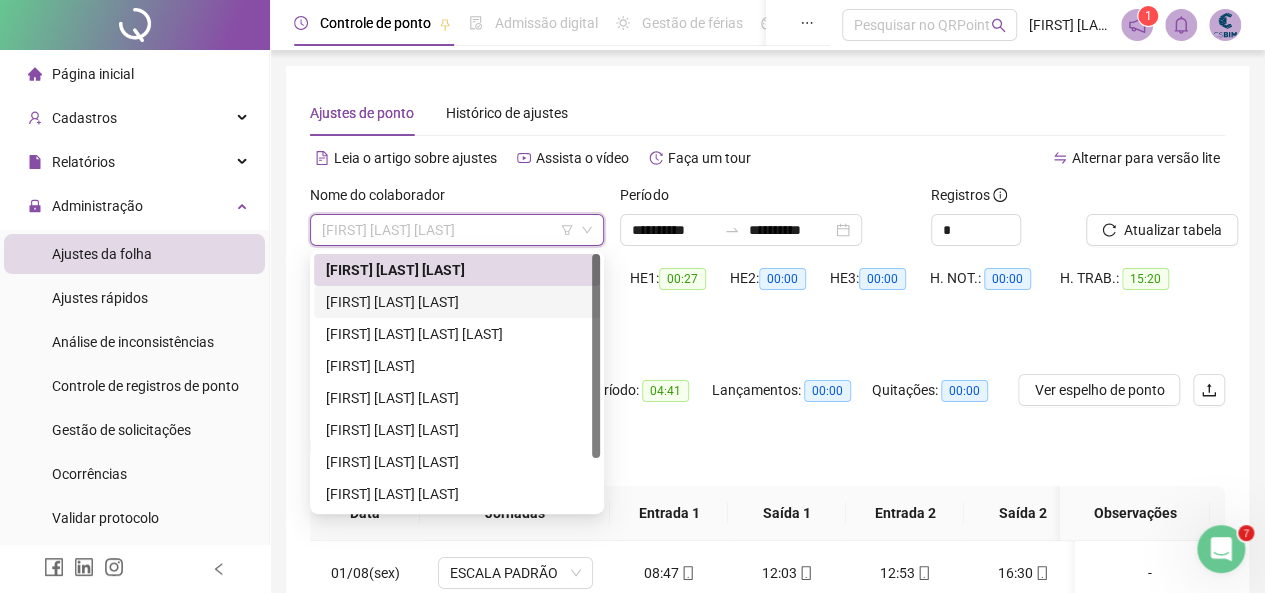 click on "[FIRST] [LAST] [LAST]" at bounding box center [457, 302] 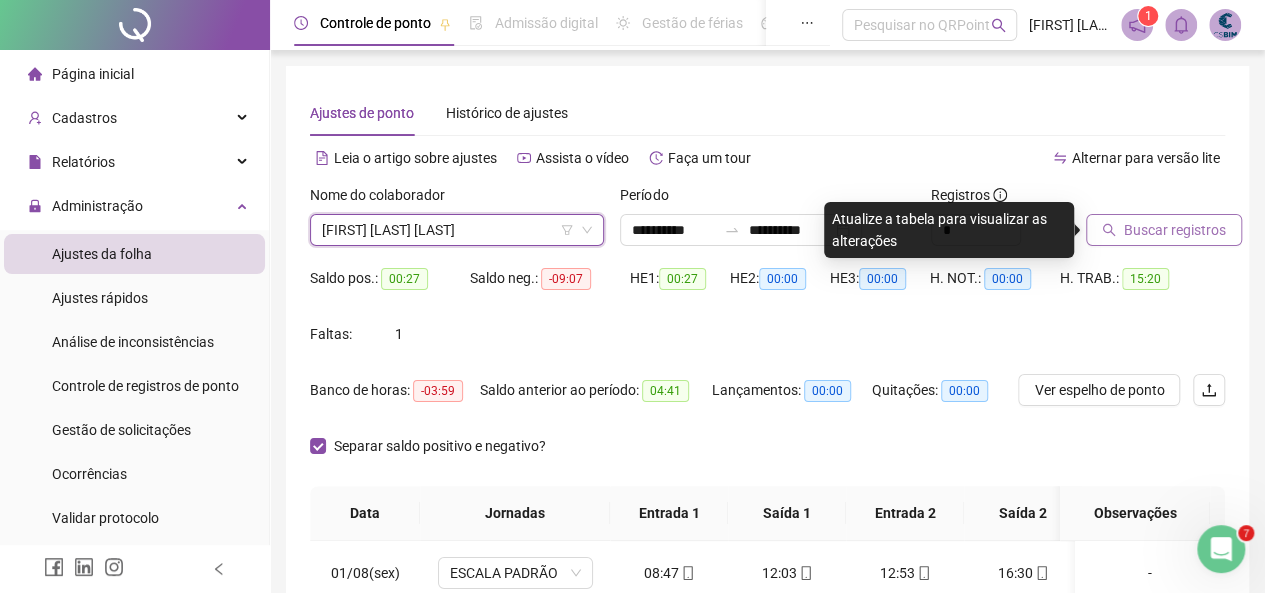 click on "Buscar registros" at bounding box center [1175, 230] 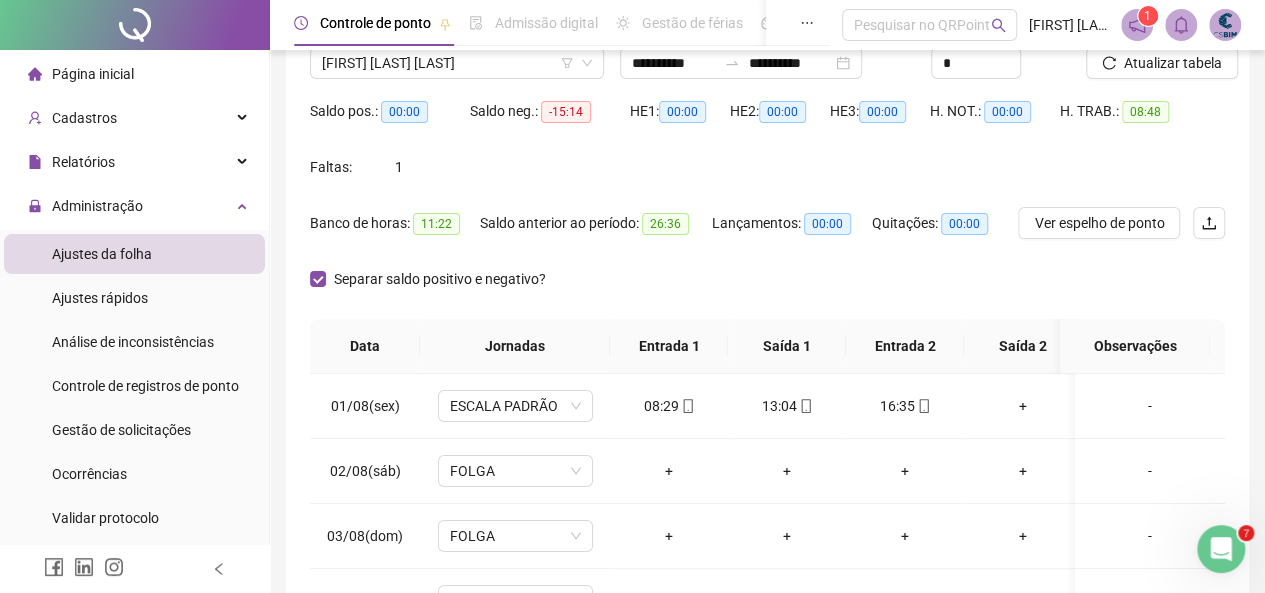 scroll, scrollTop: 200, scrollLeft: 0, axis: vertical 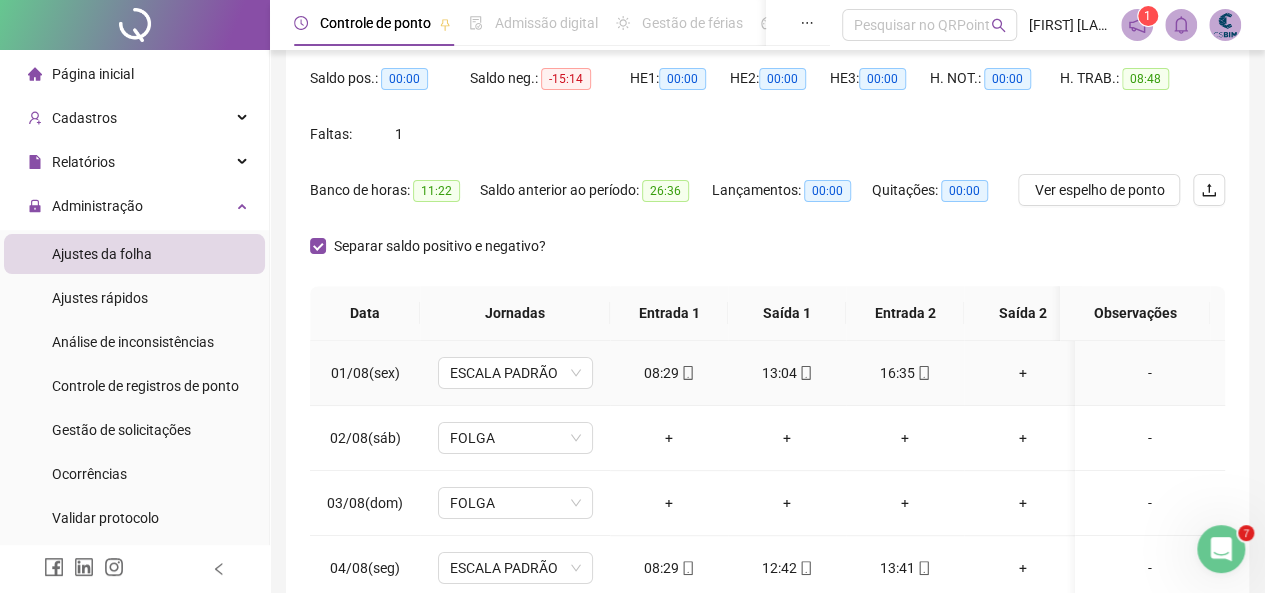 click on "+" at bounding box center (1023, 373) 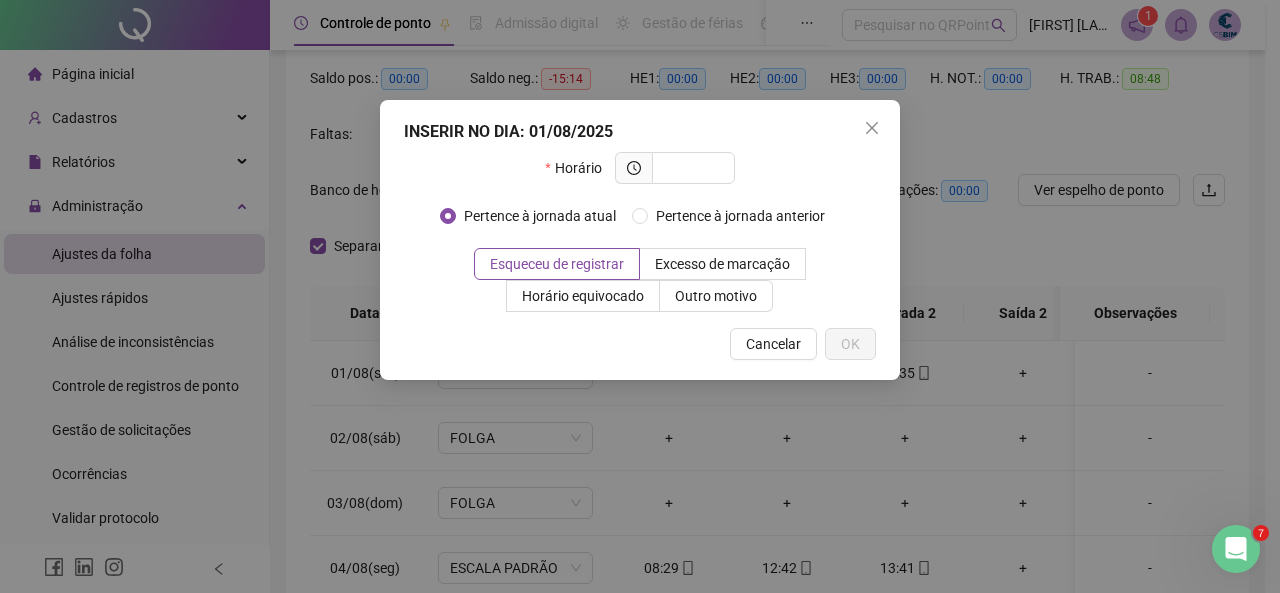 click on "INSERIR NO DIA :   01/08/2025 Horário Pertence à jornada atual Pertence à jornada anterior Esqueceu de registrar Excesso de marcação Horário equivocado Outro motivo Motivo Cancelar OK" at bounding box center [640, 296] 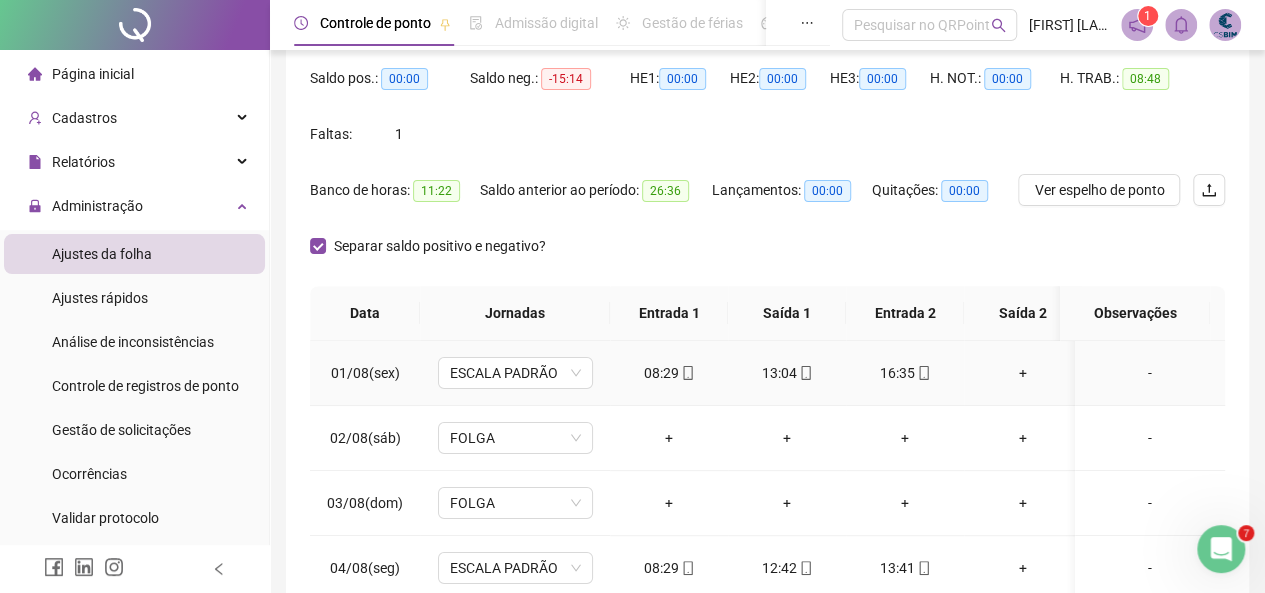 click on "+" at bounding box center [1023, 373] 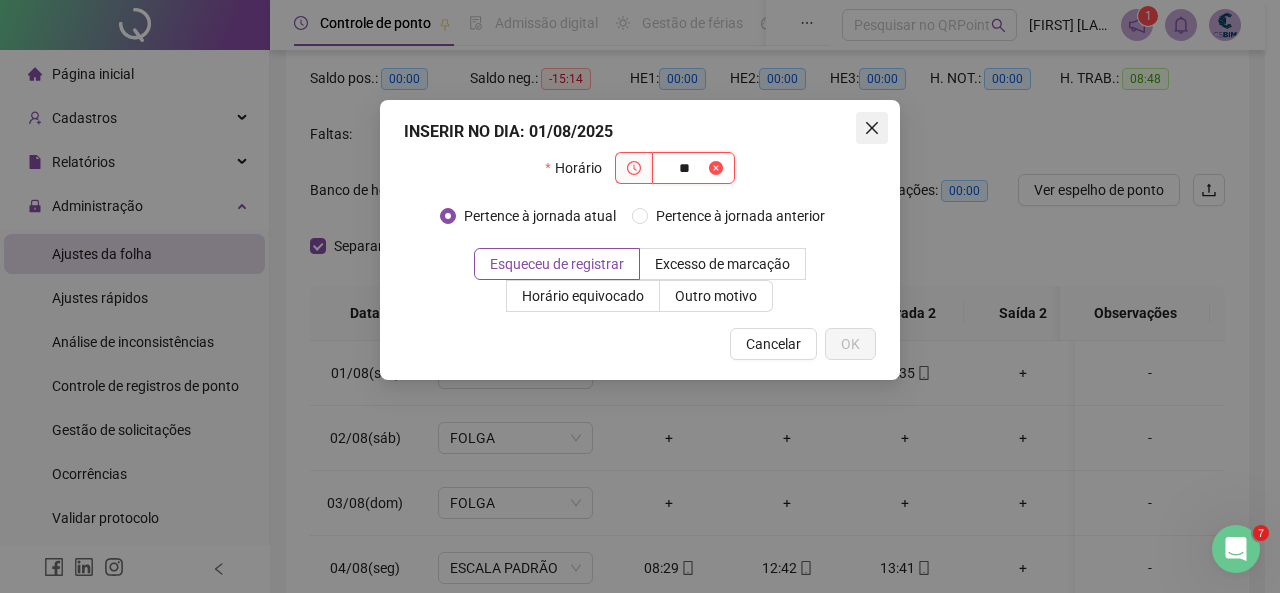 type on "**" 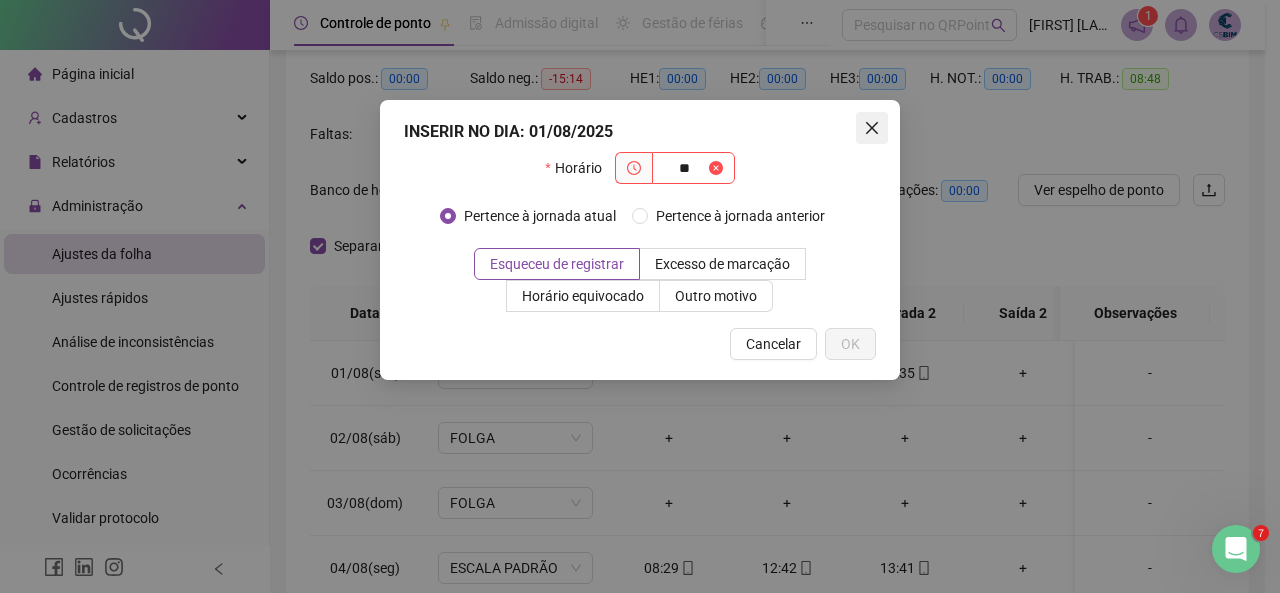 click 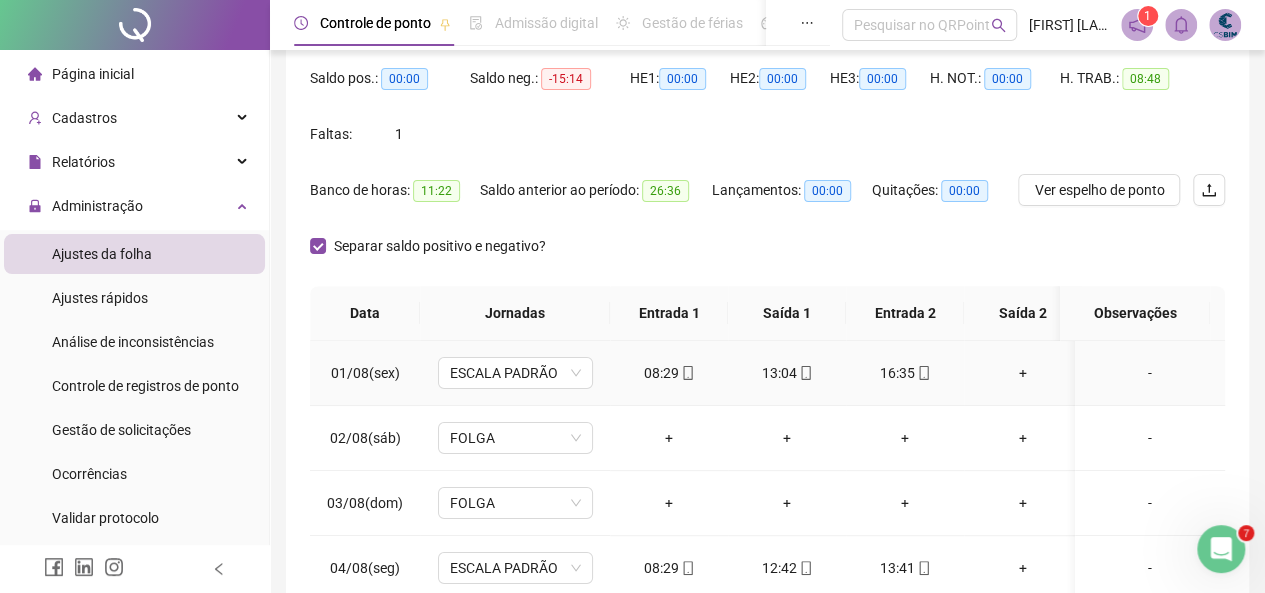 click on "+" at bounding box center (1023, 373) 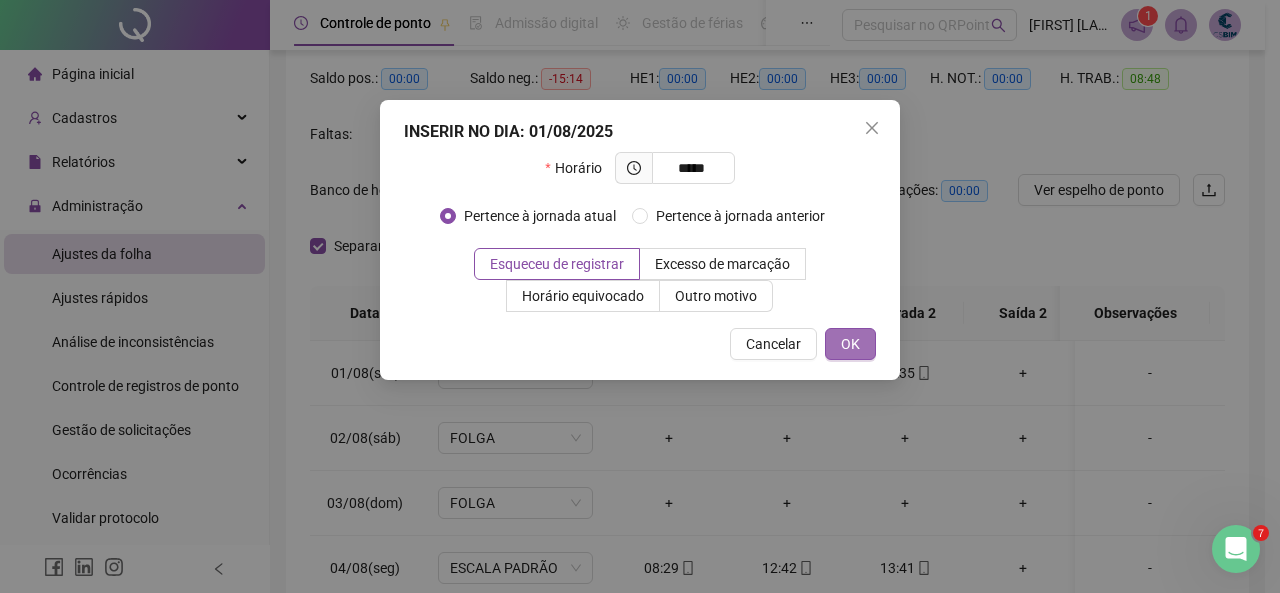 type on "*****" 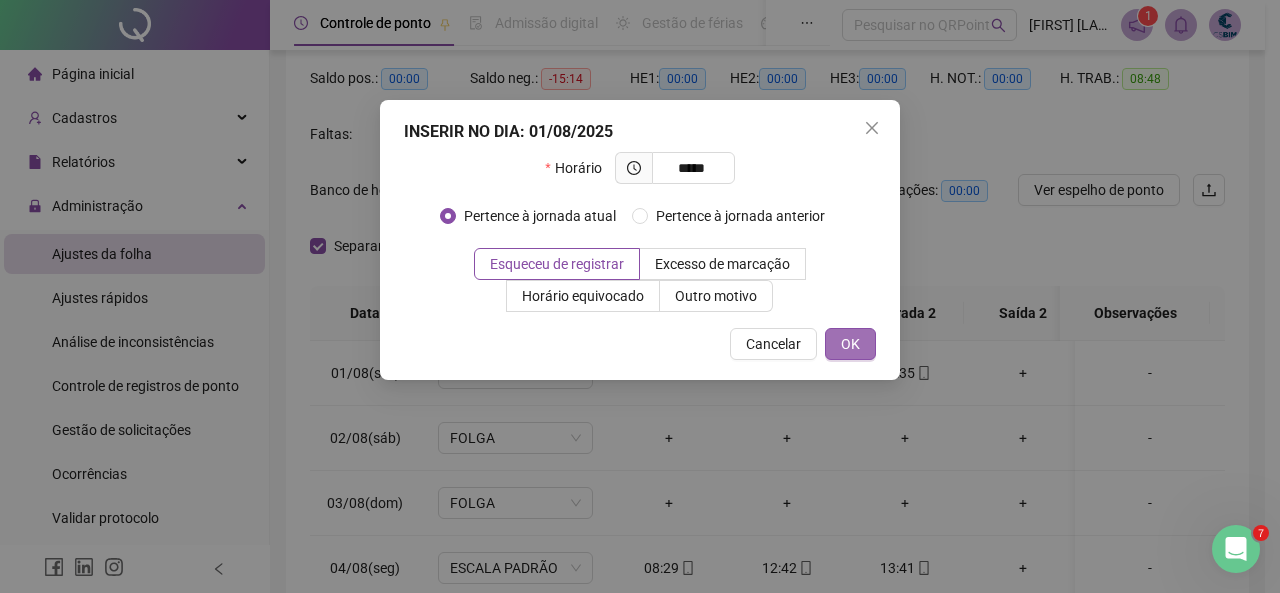 click on "OK" at bounding box center (850, 344) 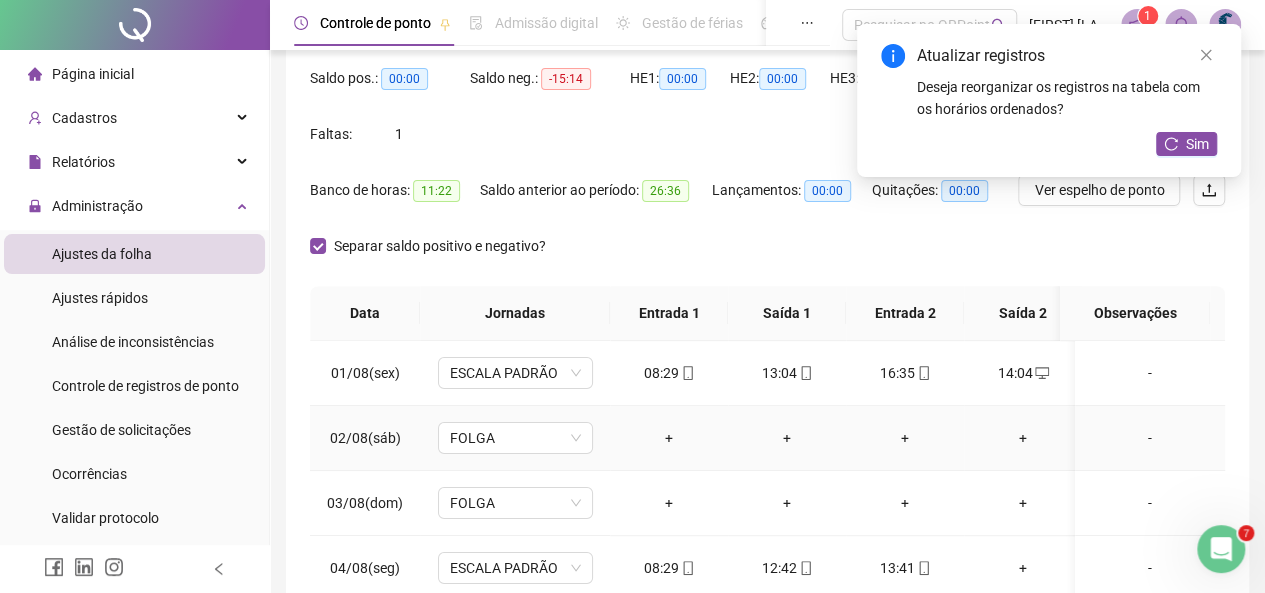 scroll, scrollTop: 0, scrollLeft: 0, axis: both 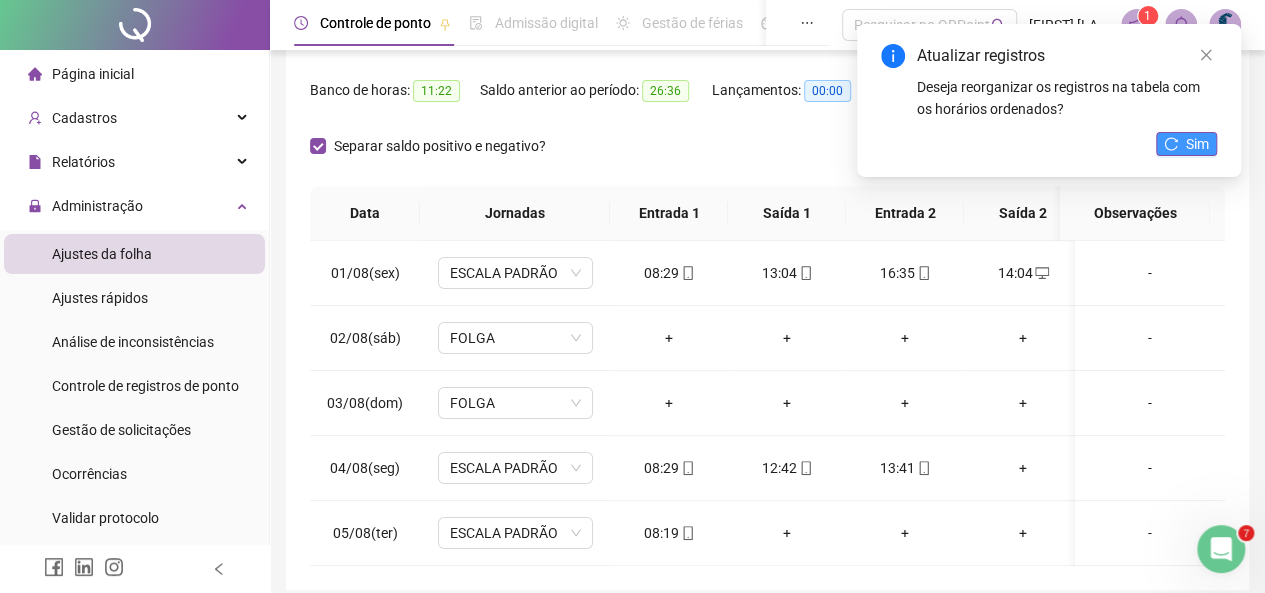 click on "Sim" at bounding box center [1197, 144] 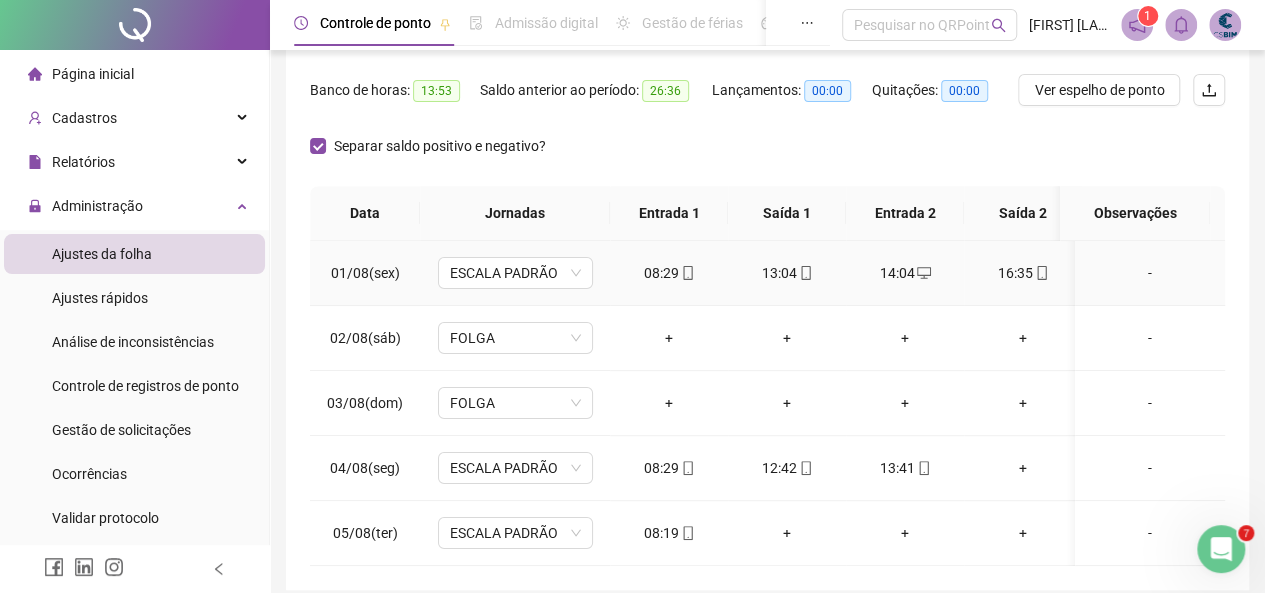 scroll, scrollTop: 0, scrollLeft: 0, axis: both 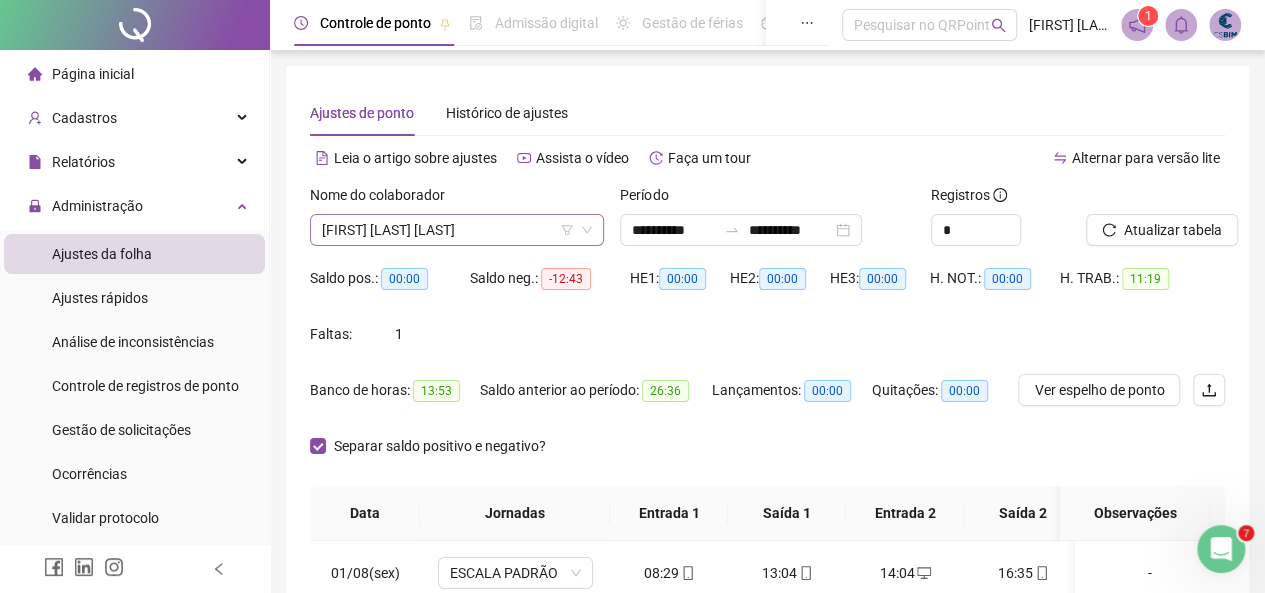 click on "[FIRST] [LAST] [LAST]" at bounding box center [457, 230] 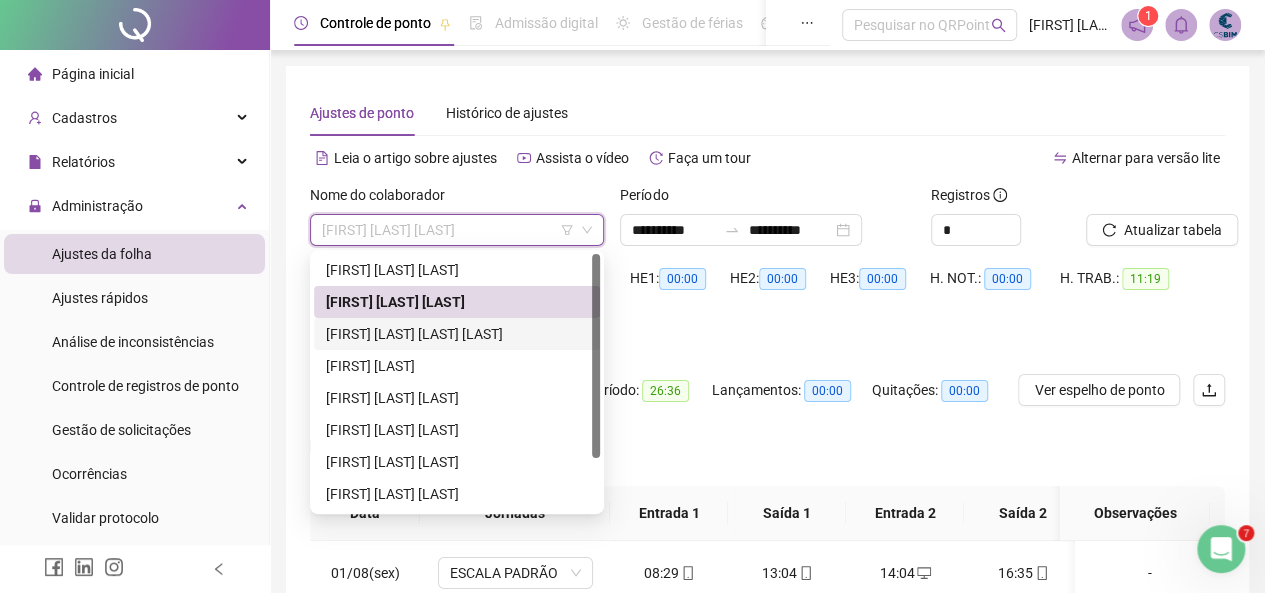 click on "[FIRST] [LAST] [LAST] [LAST]" at bounding box center (457, 334) 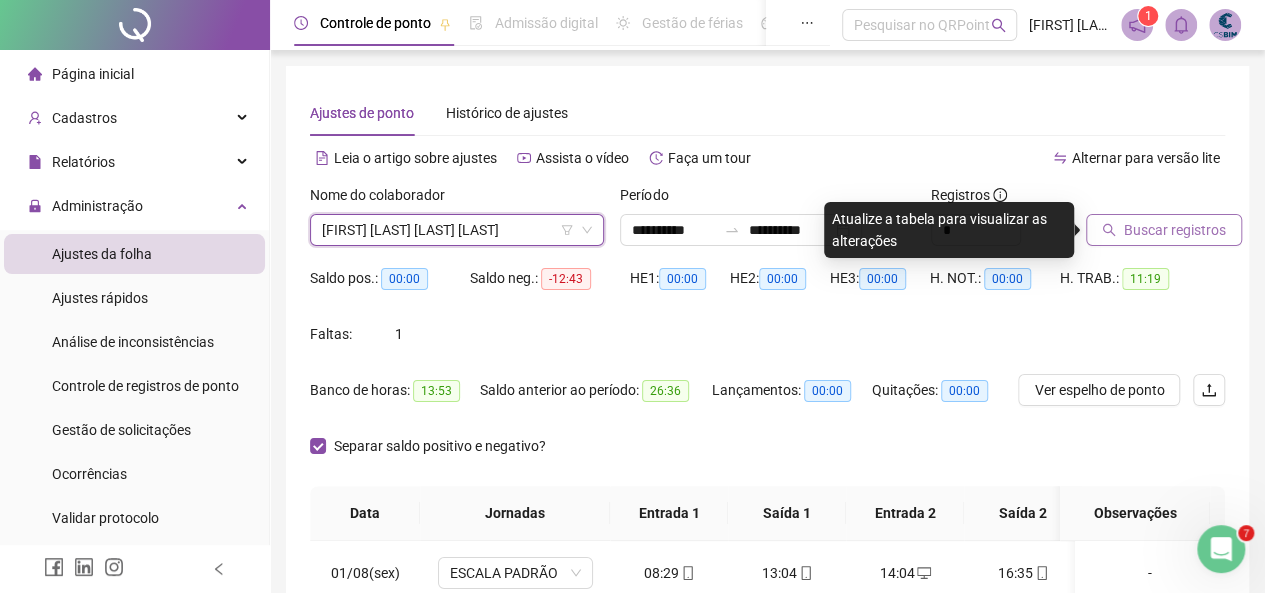 click on "Buscar registros" at bounding box center (1175, 230) 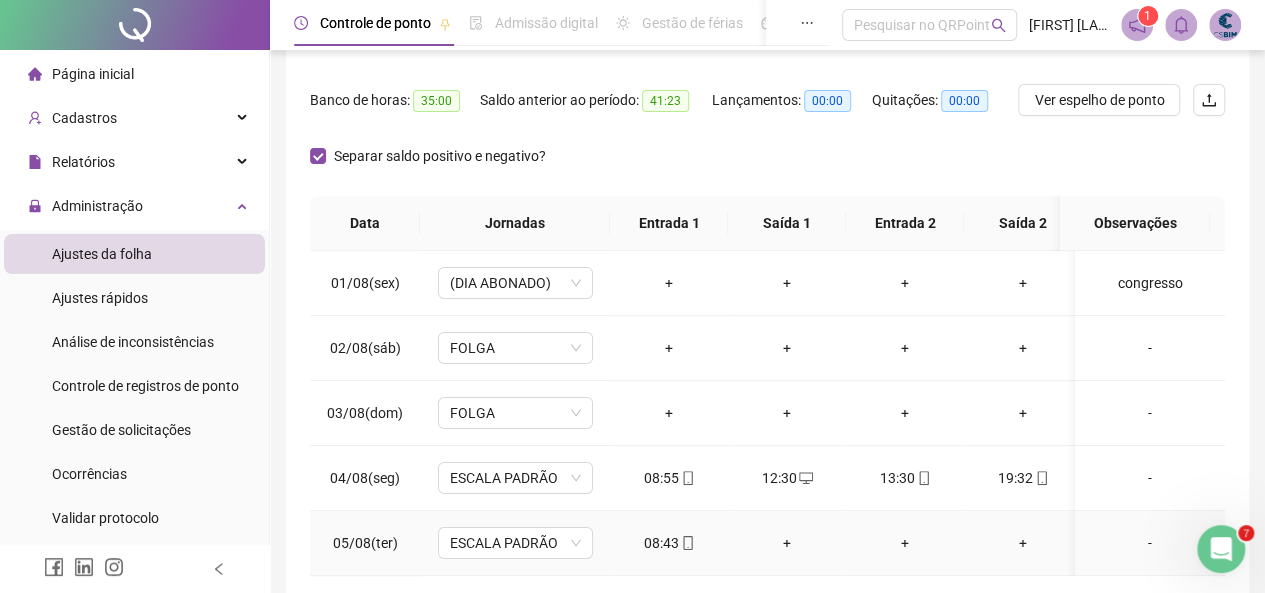scroll, scrollTop: 396, scrollLeft: 0, axis: vertical 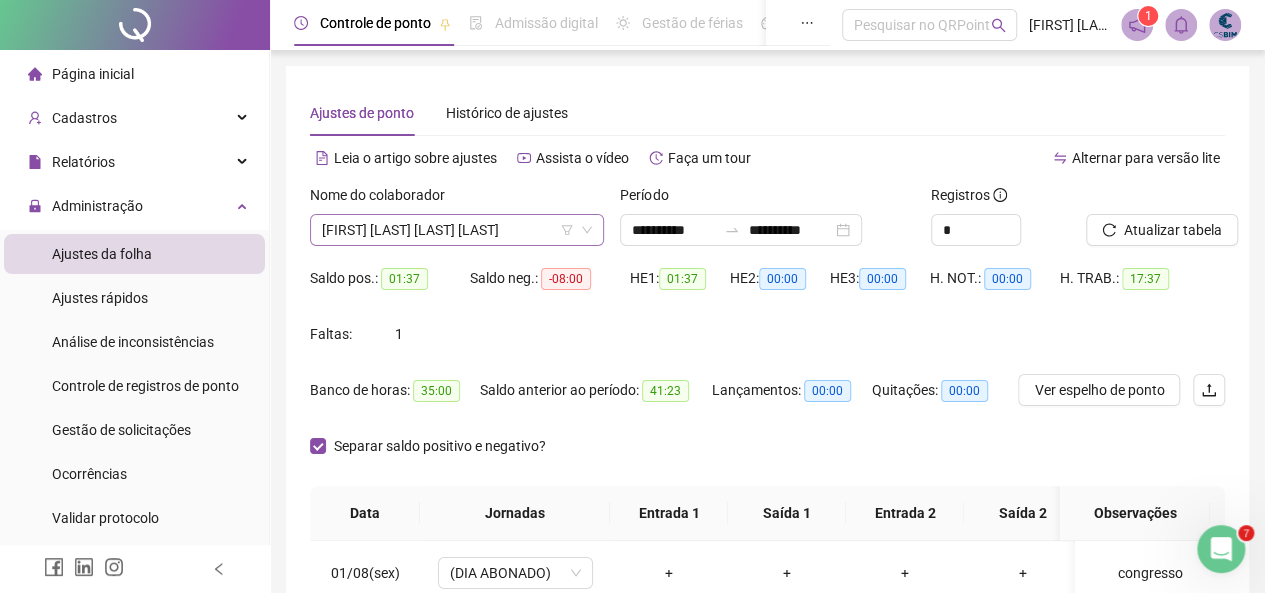 click on "[FIRST] [LAST] [LAST] [LAST]" at bounding box center [457, 230] 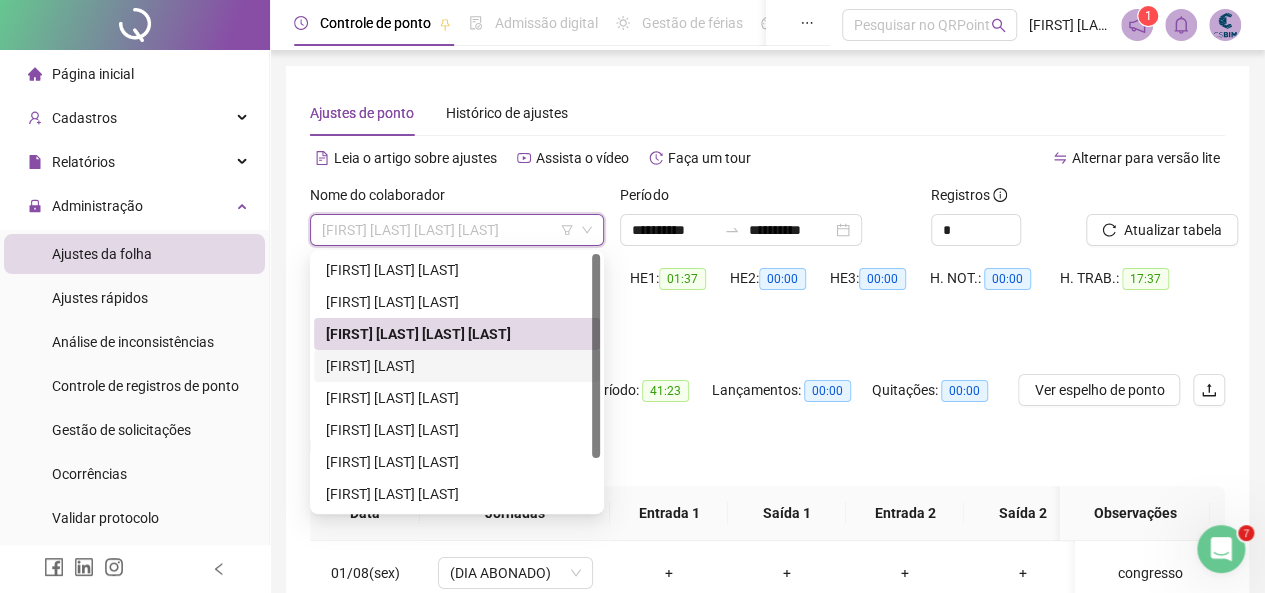 click on "[FIRST] [LAST]" at bounding box center (457, 366) 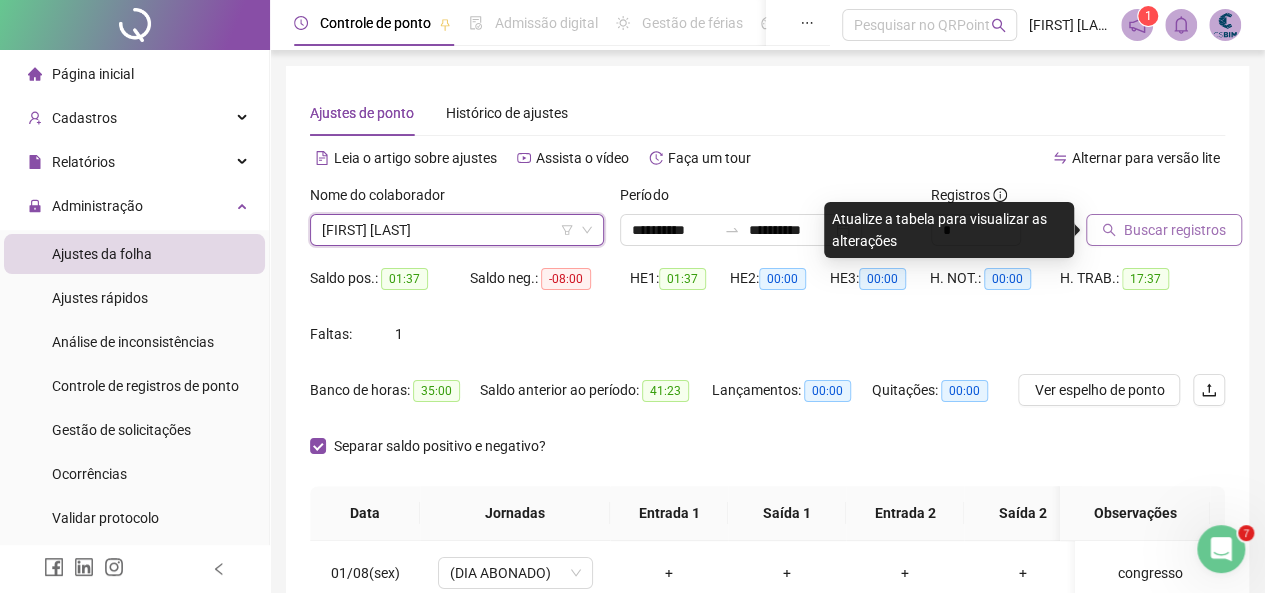 click on "Buscar registros" at bounding box center (1175, 230) 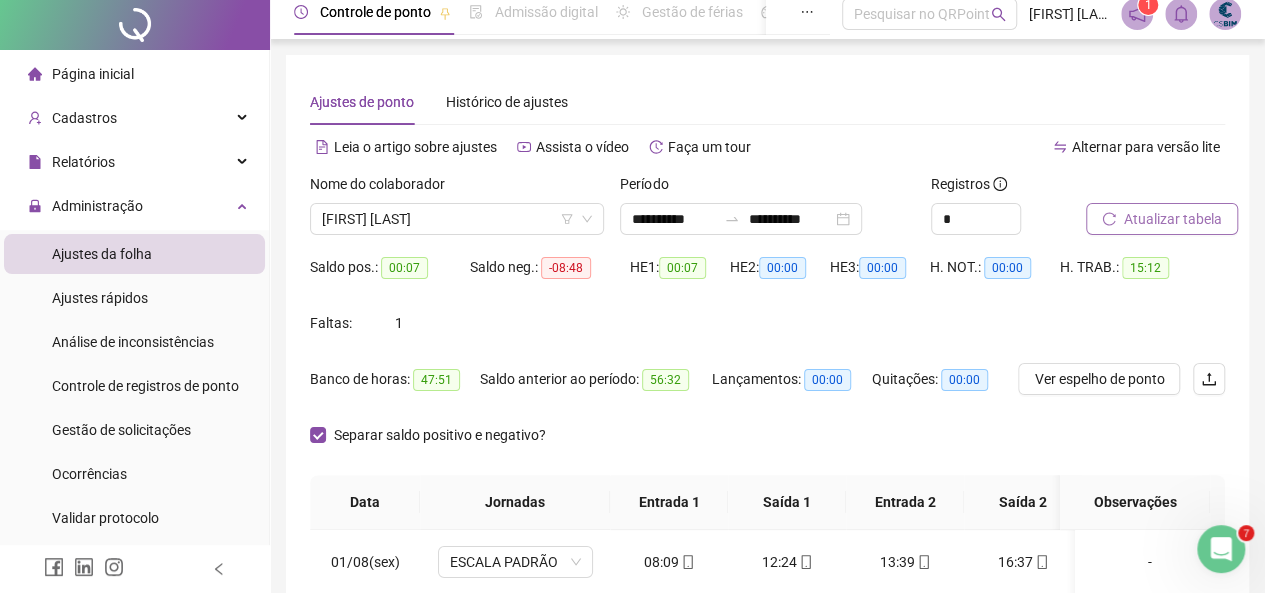 scroll, scrollTop: 0, scrollLeft: 0, axis: both 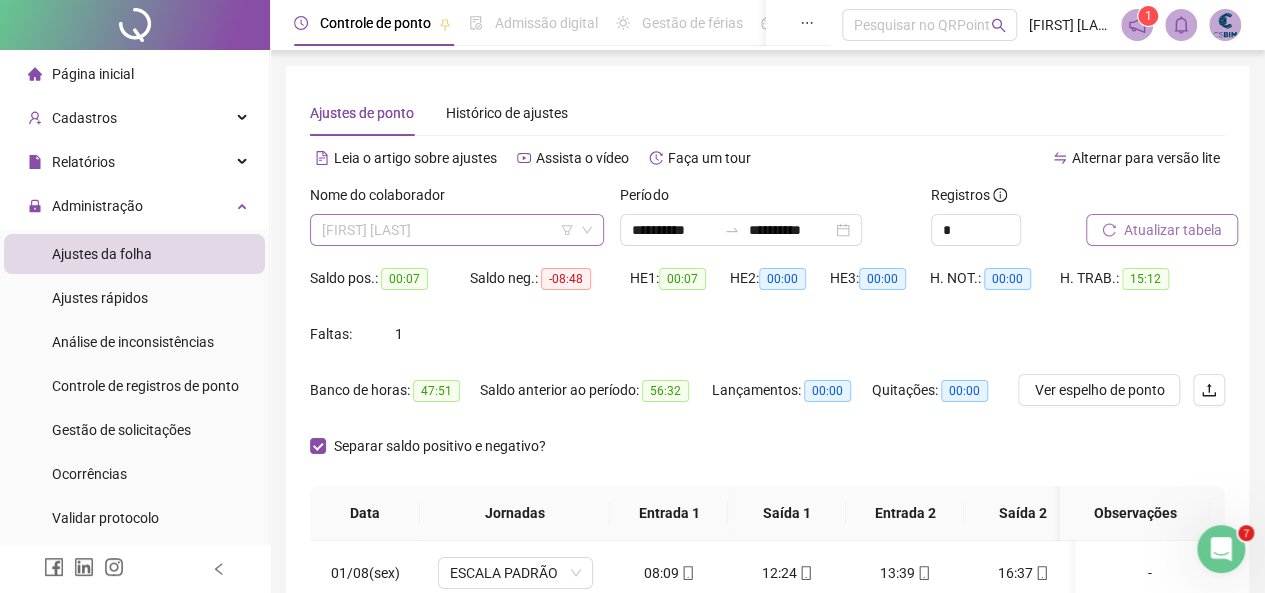 click on "[FIRST] [LAST]" at bounding box center (457, 230) 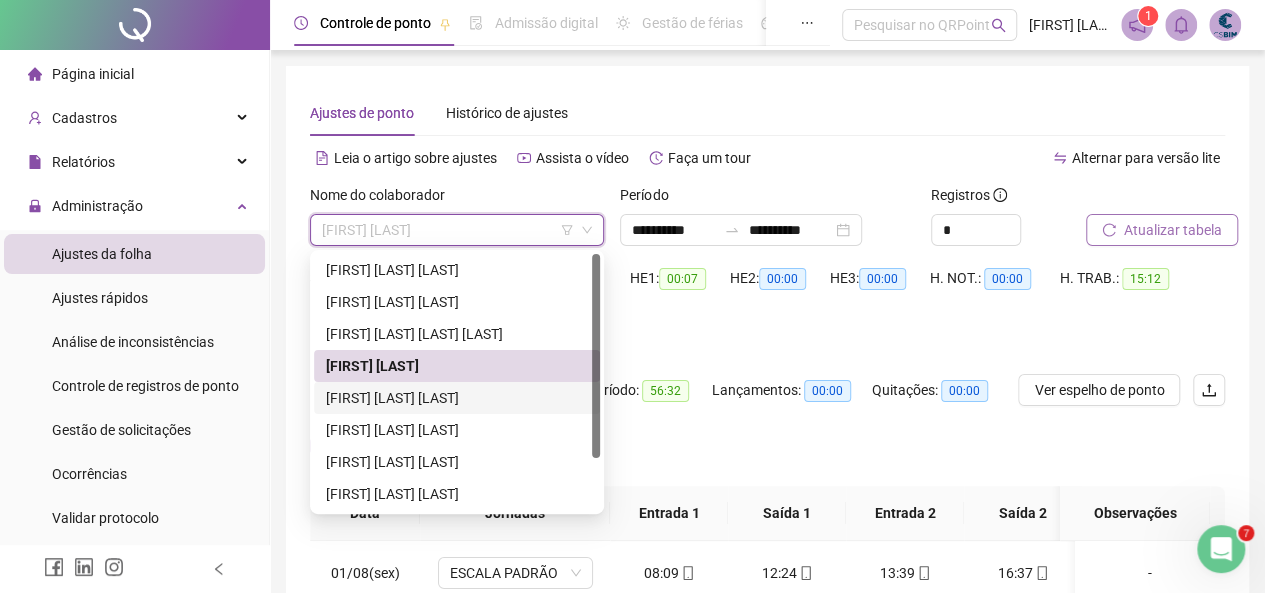 click on "[FIRST] [LAST] [LAST]" at bounding box center [457, 398] 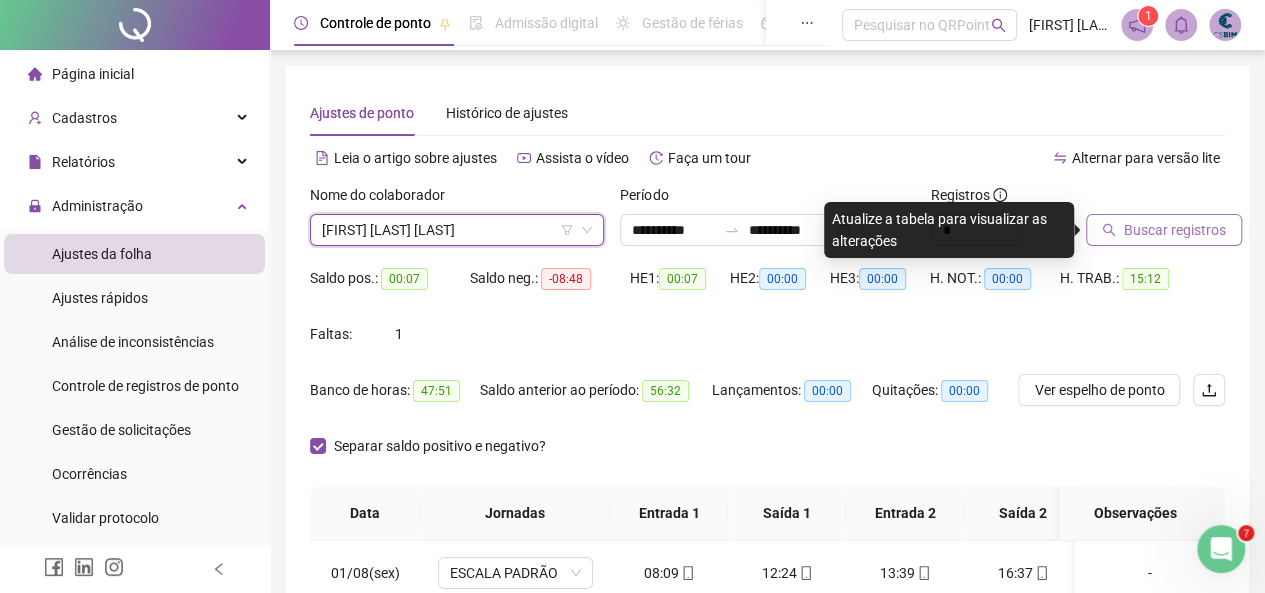click on "Buscar registros" at bounding box center [1175, 230] 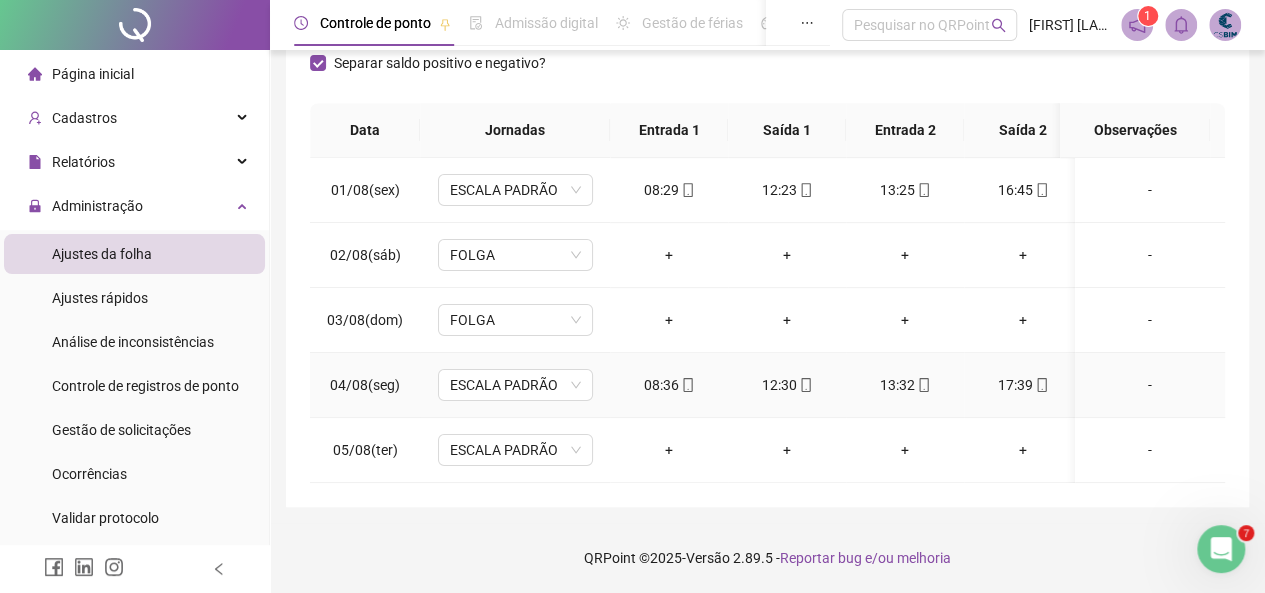 scroll, scrollTop: 0, scrollLeft: 0, axis: both 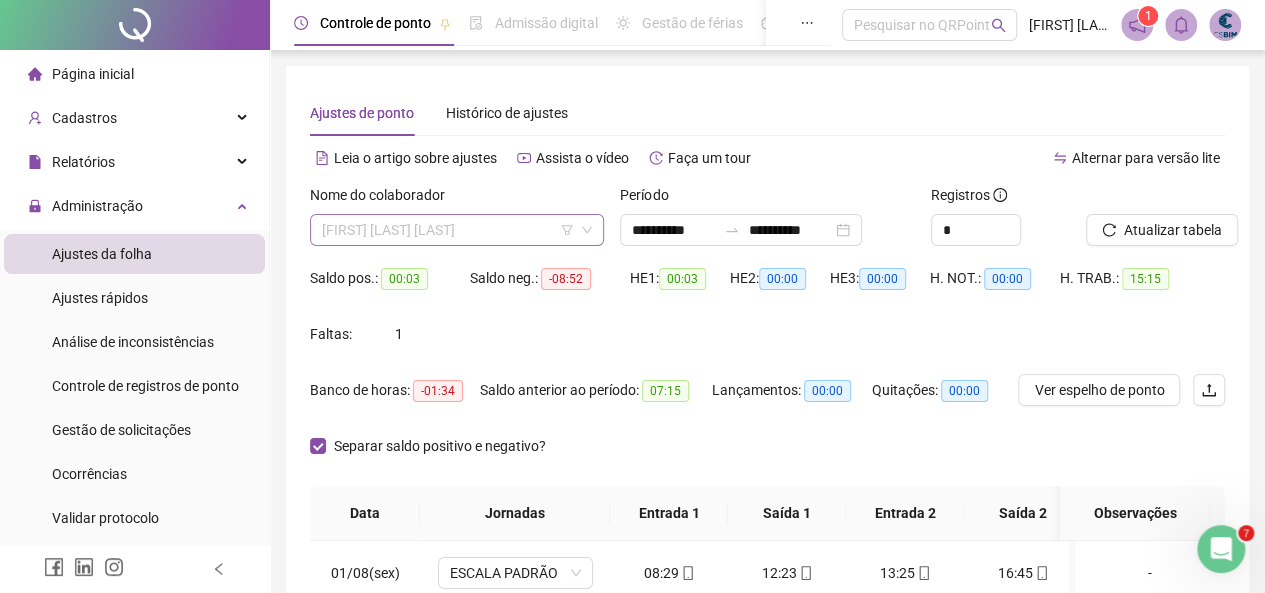 click on "[FIRST] [LAST] [LAST]" at bounding box center (457, 230) 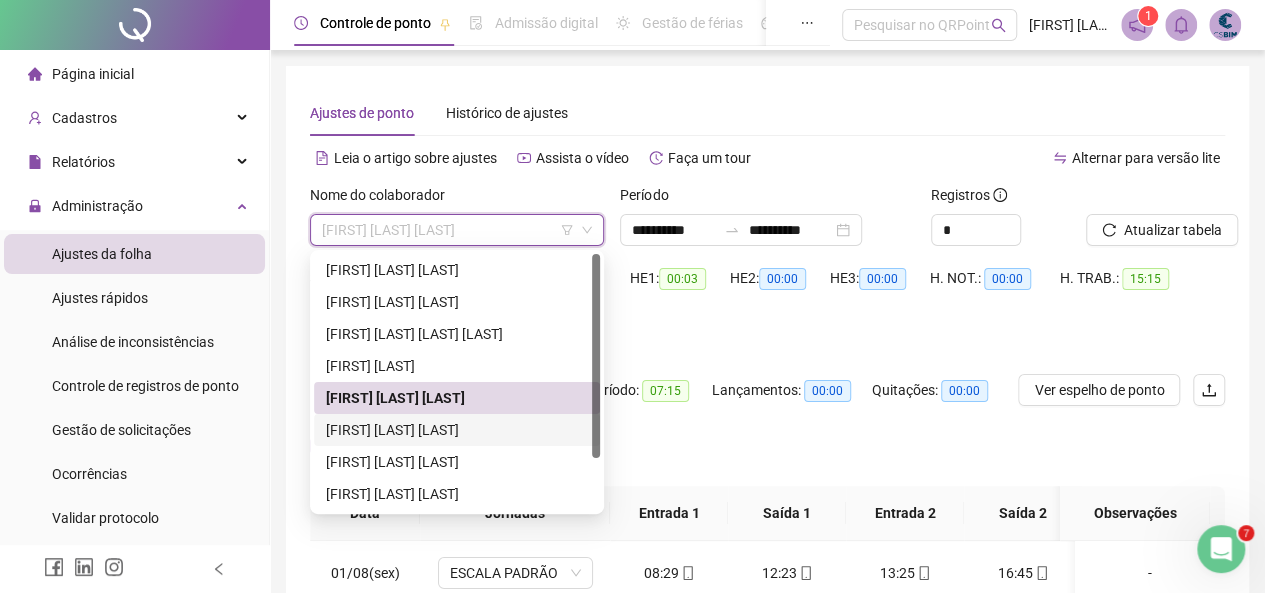 click on "[FIRST] [LAST] [LAST]" at bounding box center [457, 430] 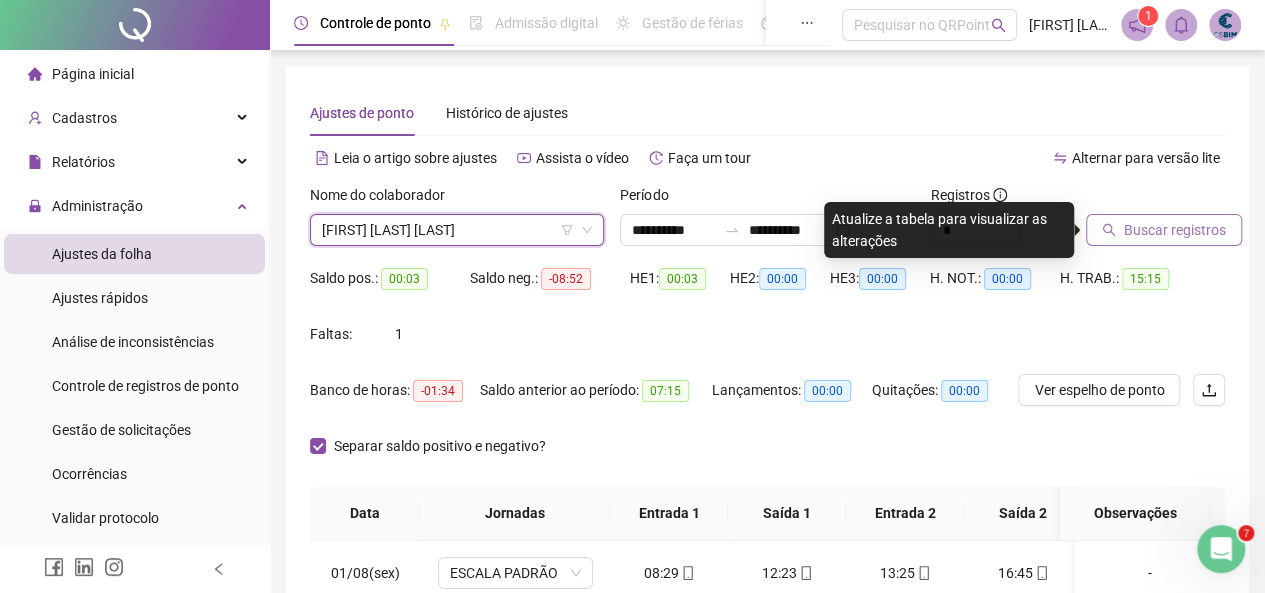 click on "Buscar registros" at bounding box center (1175, 230) 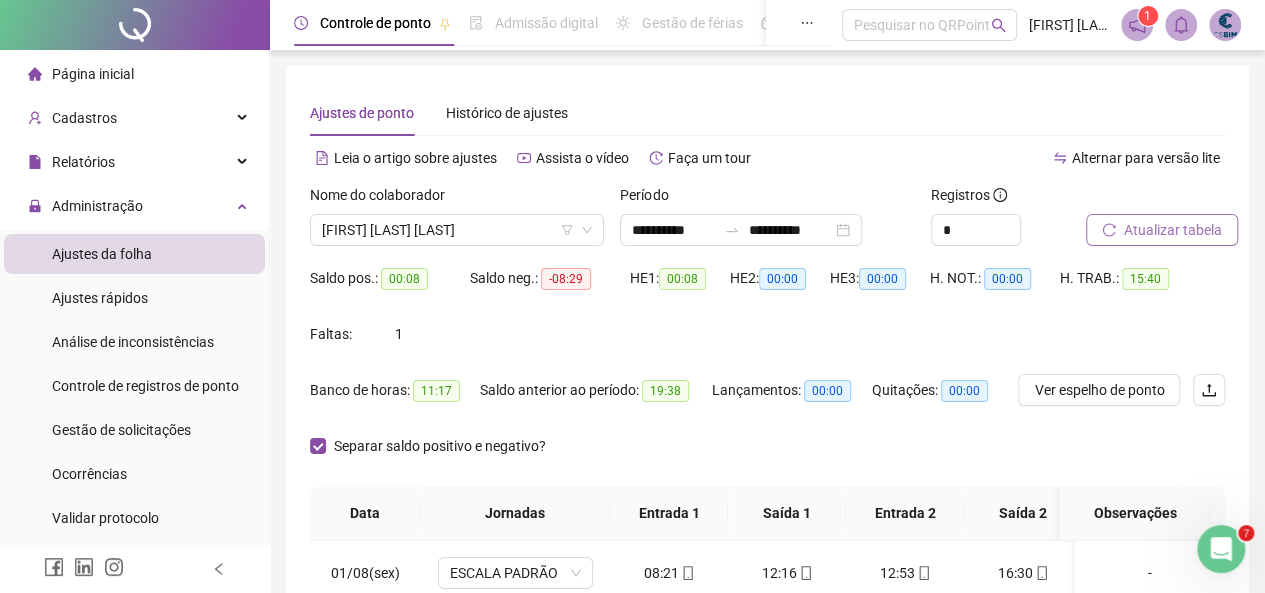 scroll, scrollTop: 396, scrollLeft: 0, axis: vertical 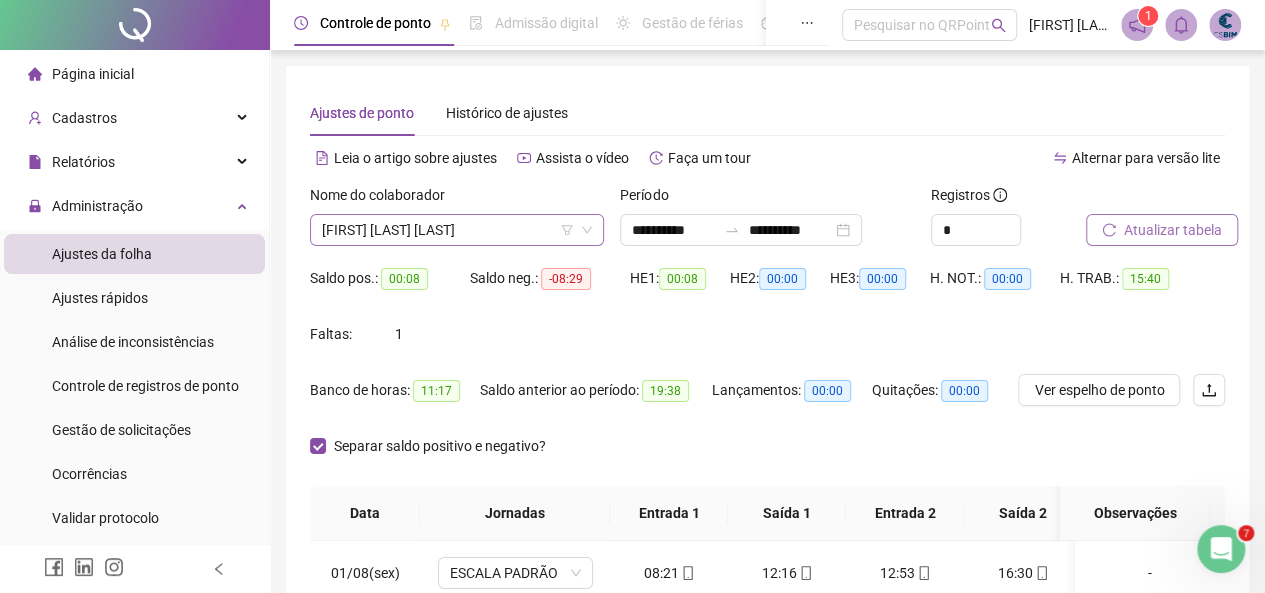 click on "[FIRST] [LAST] [LAST]" at bounding box center [457, 230] 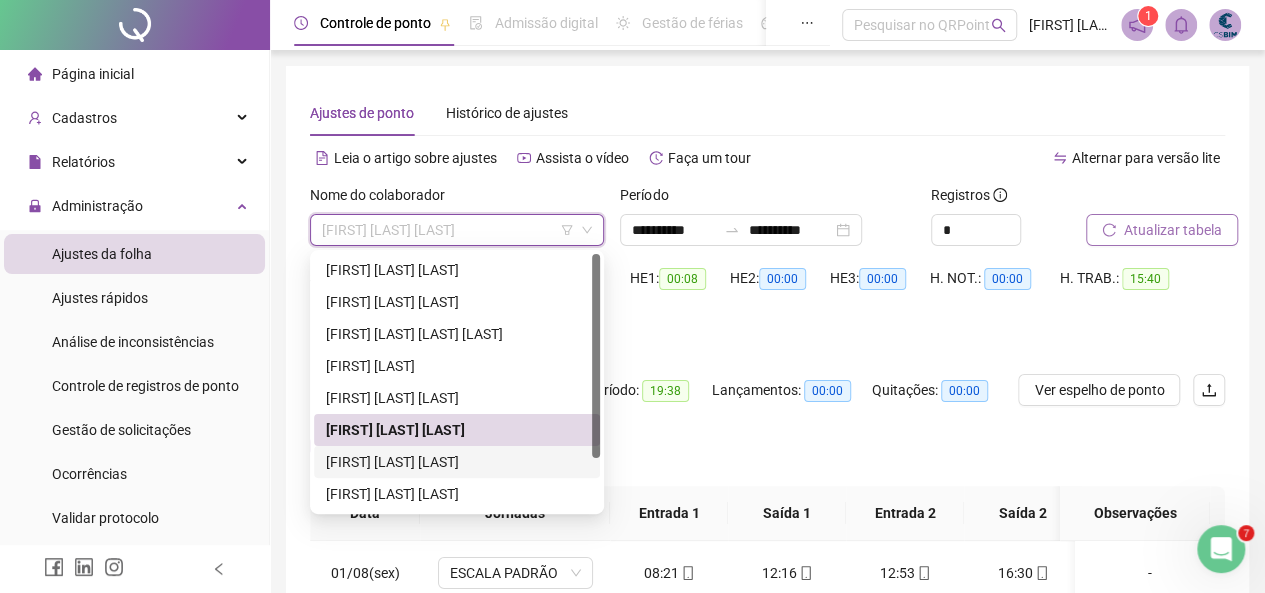 click on "[FIRST] [LAST] [LAST]" at bounding box center [457, 462] 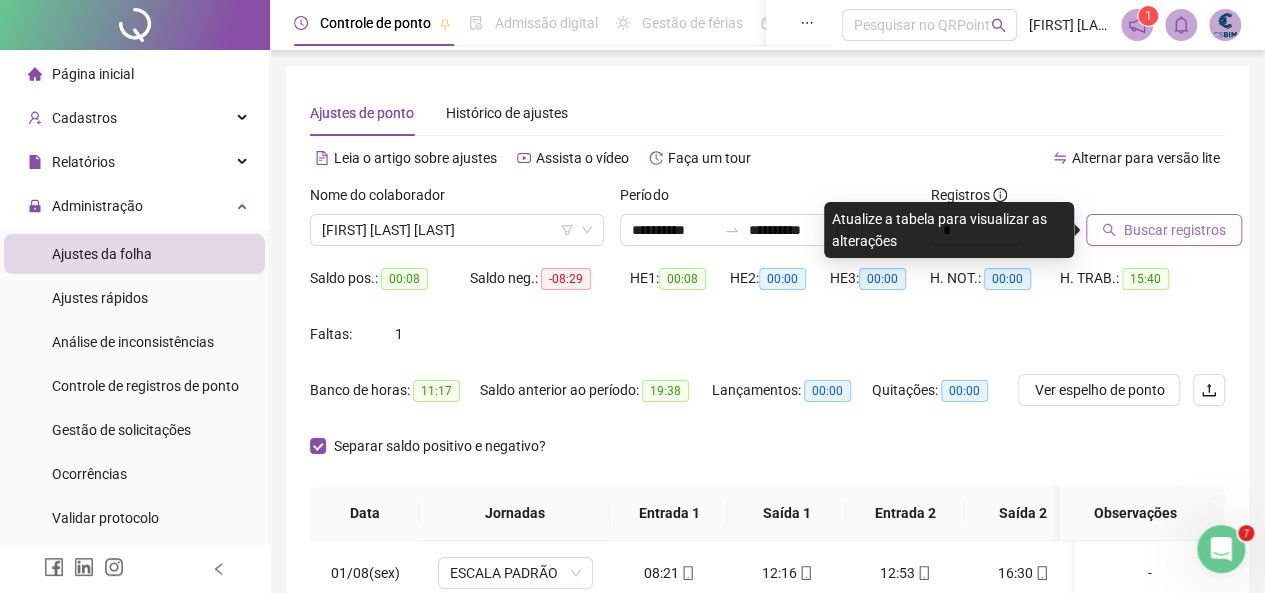 click on "Buscar registros" at bounding box center (1164, 230) 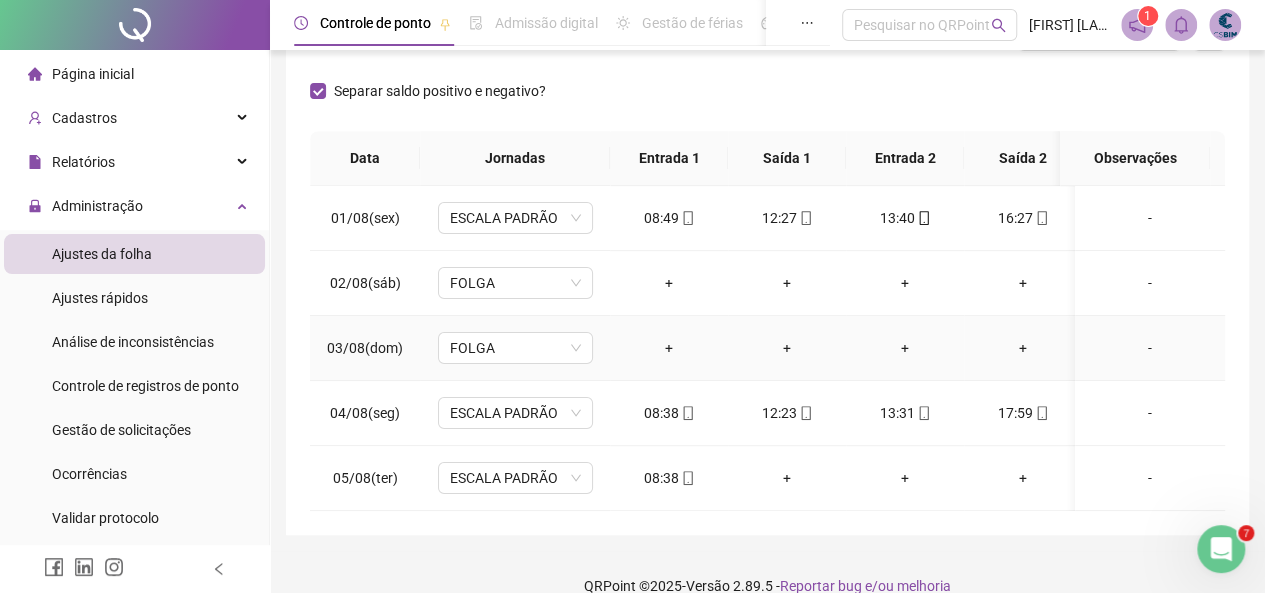 scroll, scrollTop: 396, scrollLeft: 0, axis: vertical 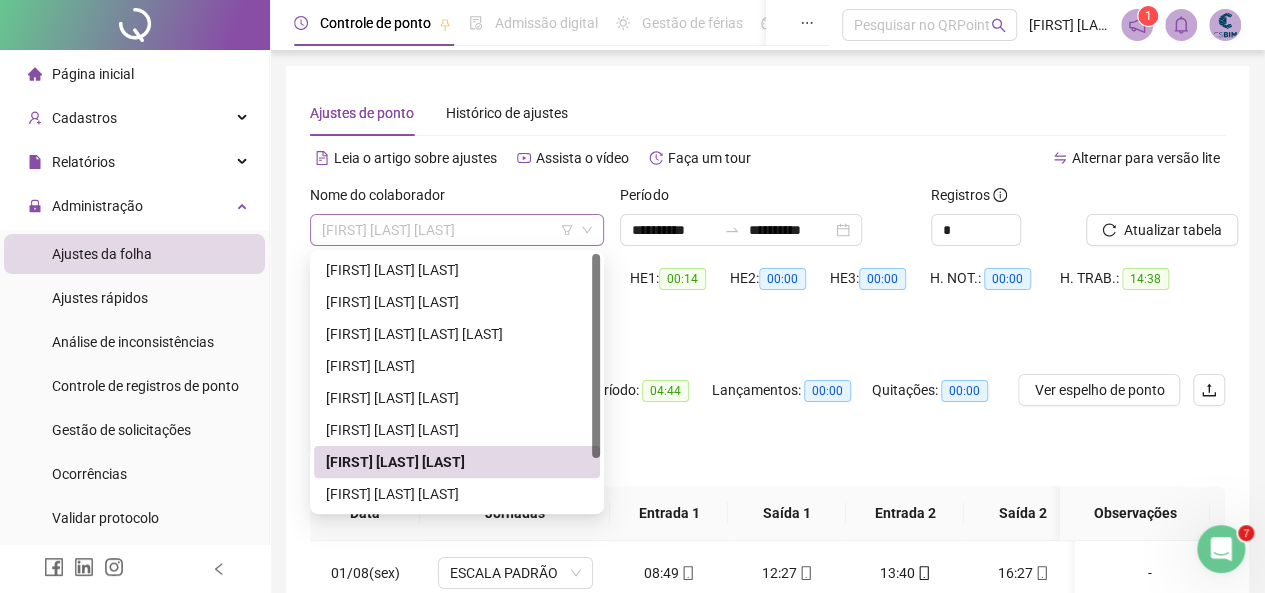 click on "[FIRST] [LAST] [LAST]" at bounding box center (457, 230) 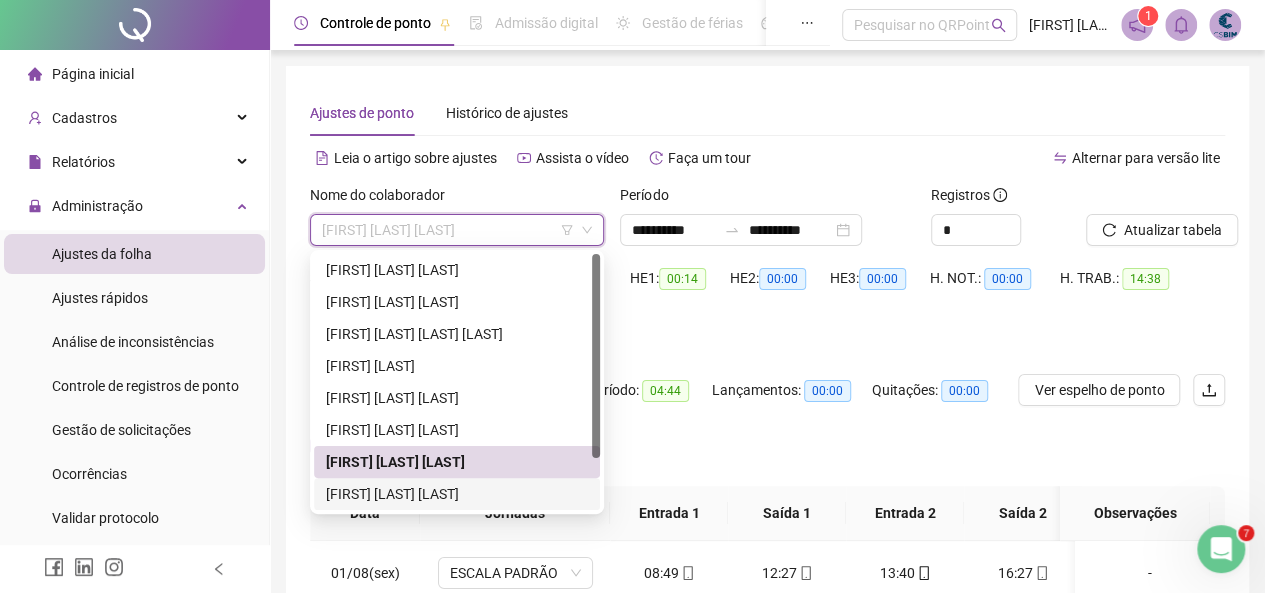 click on "[FIRST] [LAST] [LAST]" at bounding box center [457, 494] 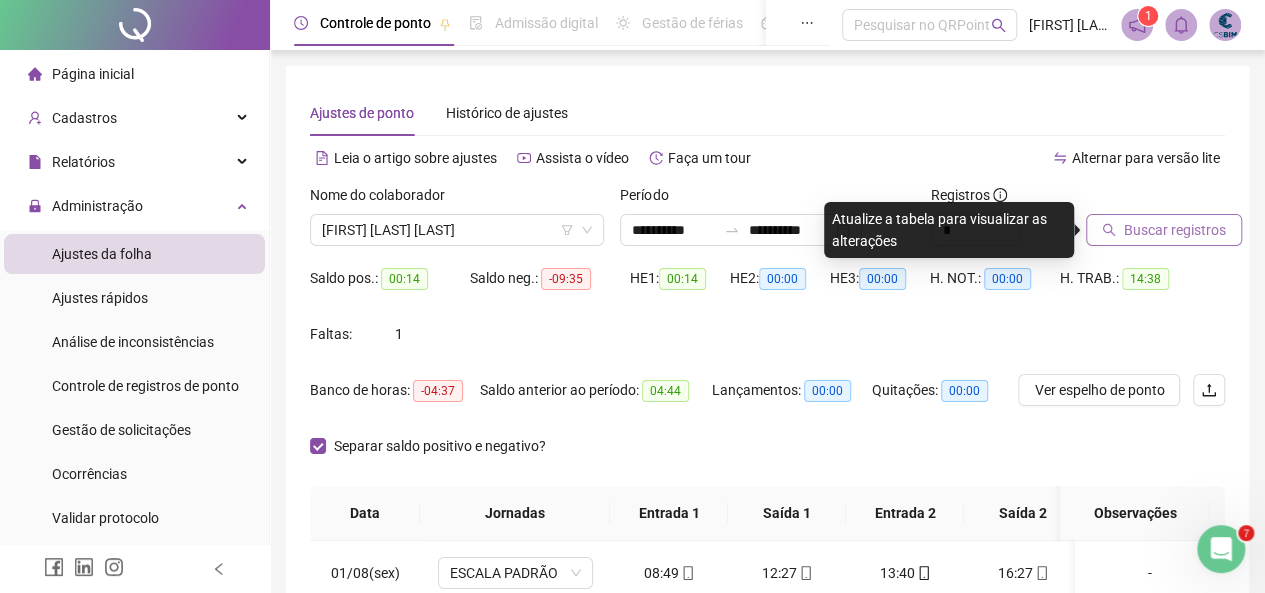 click on "Buscar registros" at bounding box center (1175, 230) 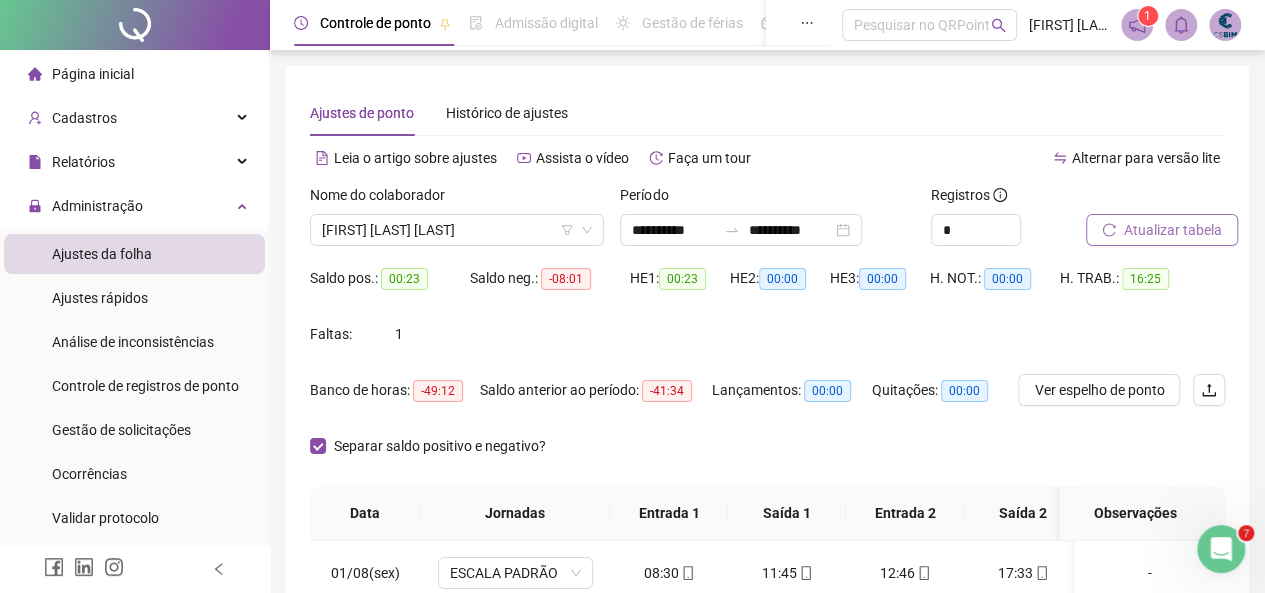 scroll, scrollTop: 396, scrollLeft: 0, axis: vertical 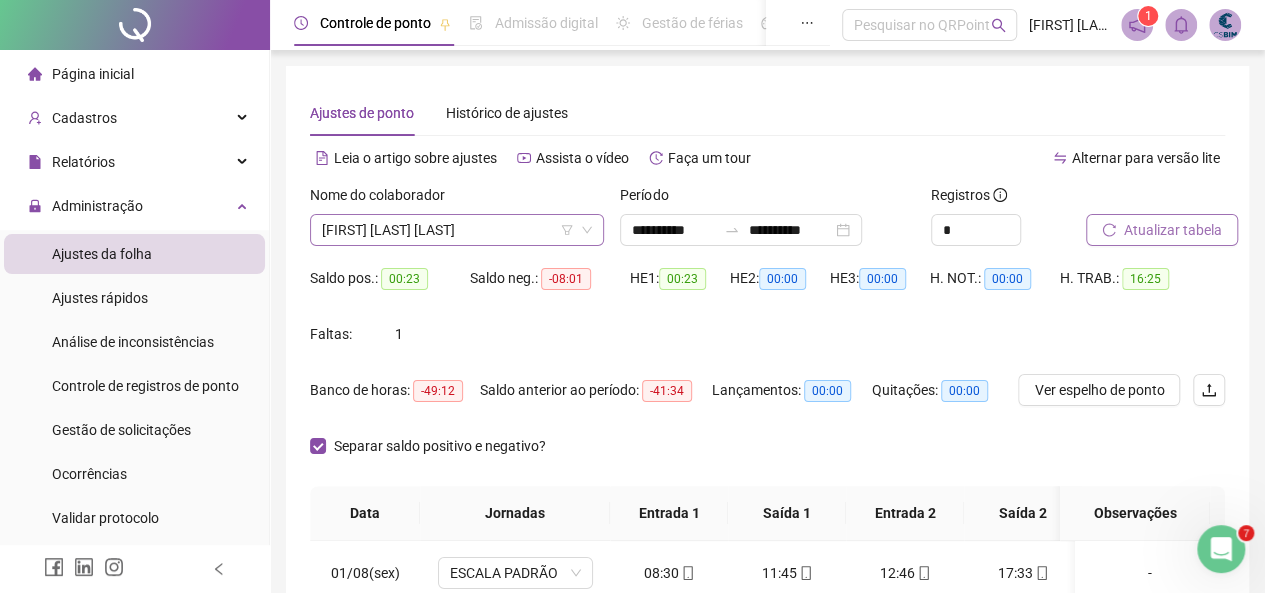 click on "[FIRST] [LAST] [LAST]" at bounding box center [457, 230] 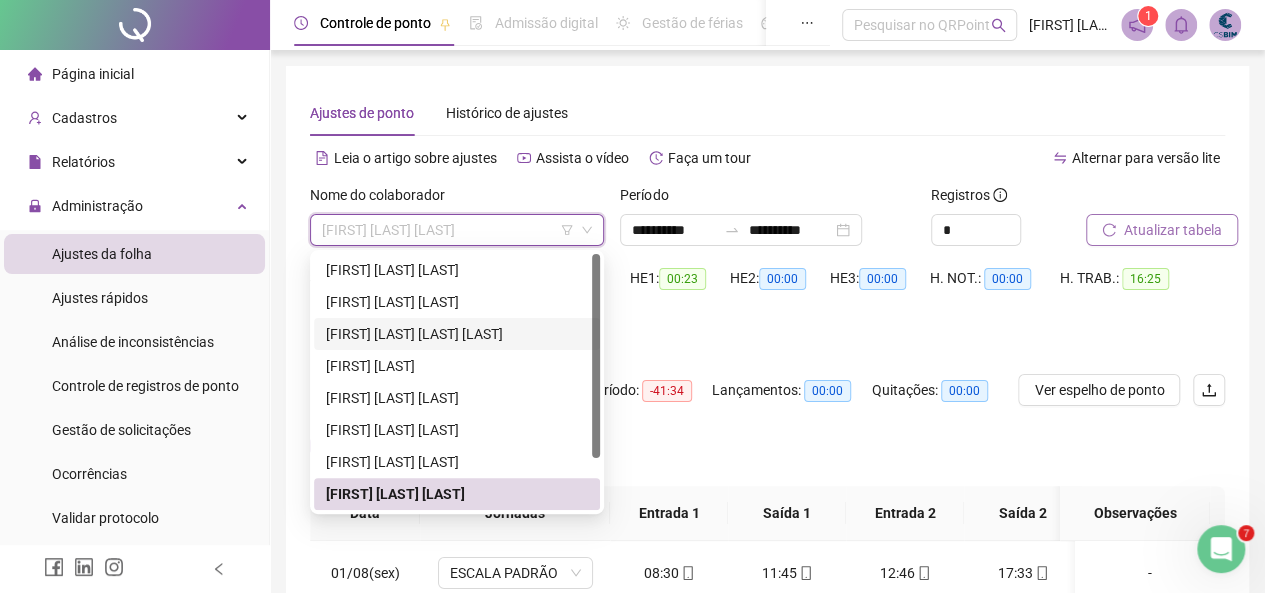 scroll, scrollTop: 64, scrollLeft: 0, axis: vertical 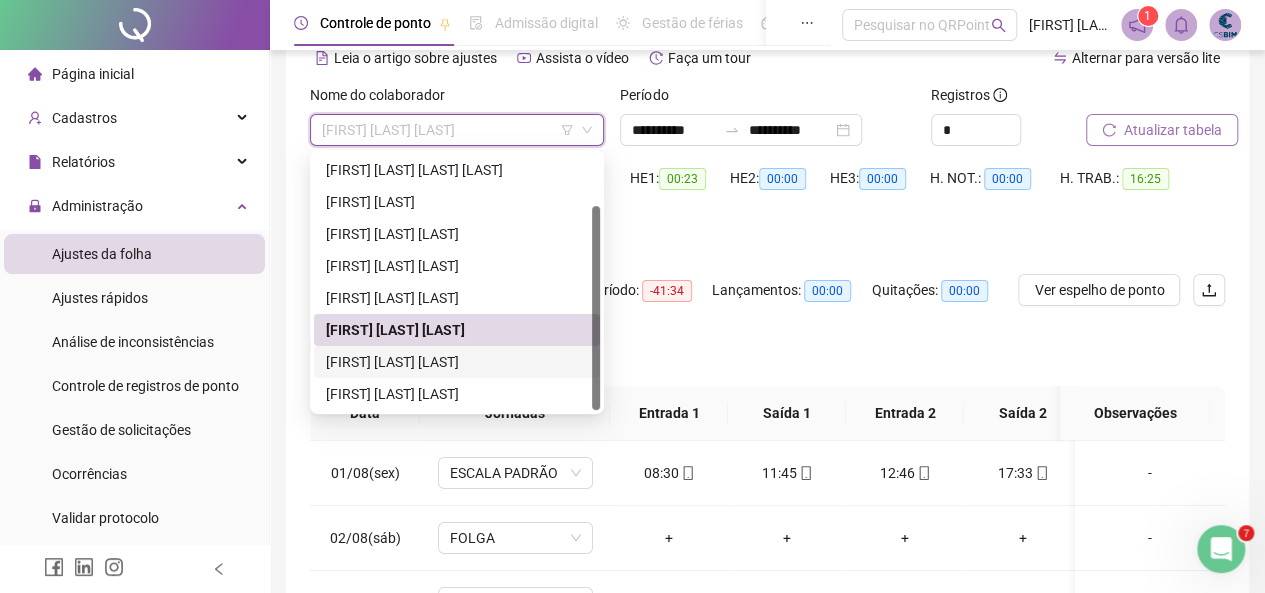 click on "[FIRST] [LAST] [LAST]" at bounding box center [457, 362] 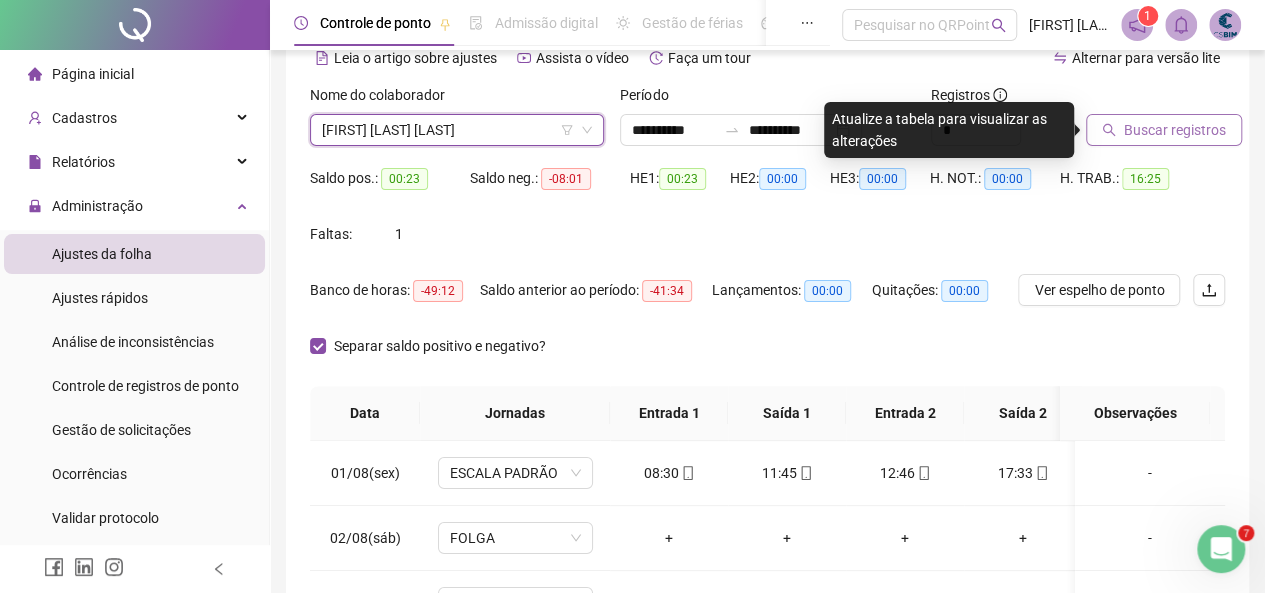 click on "Buscar registros" at bounding box center [1175, 130] 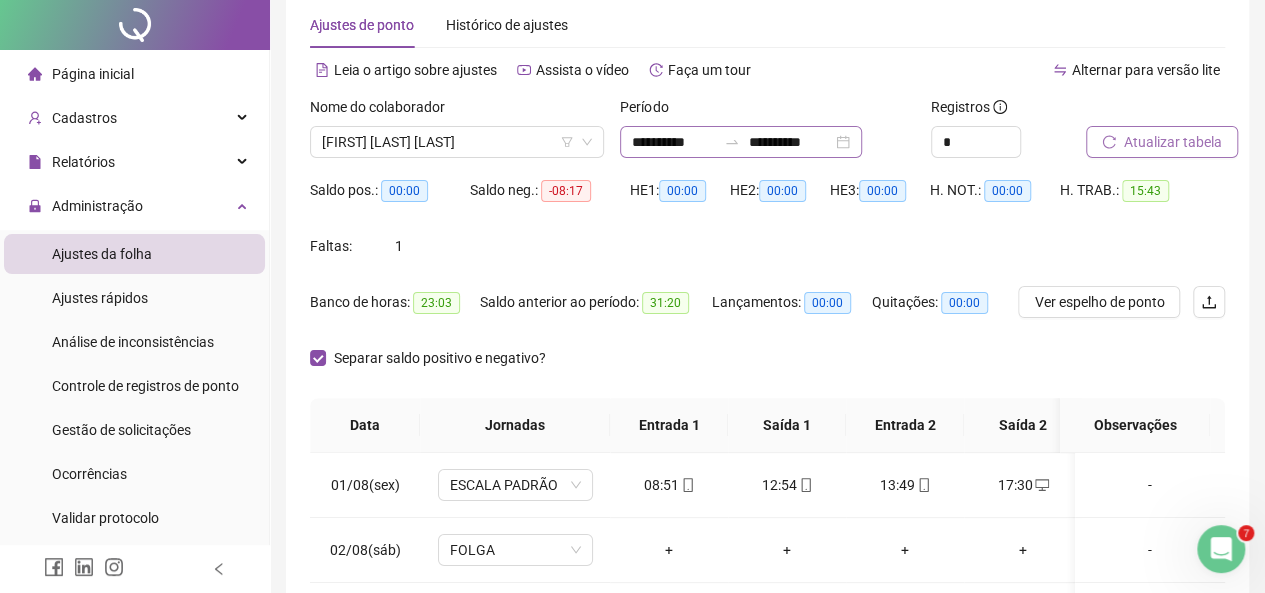 scroll, scrollTop: 0, scrollLeft: 0, axis: both 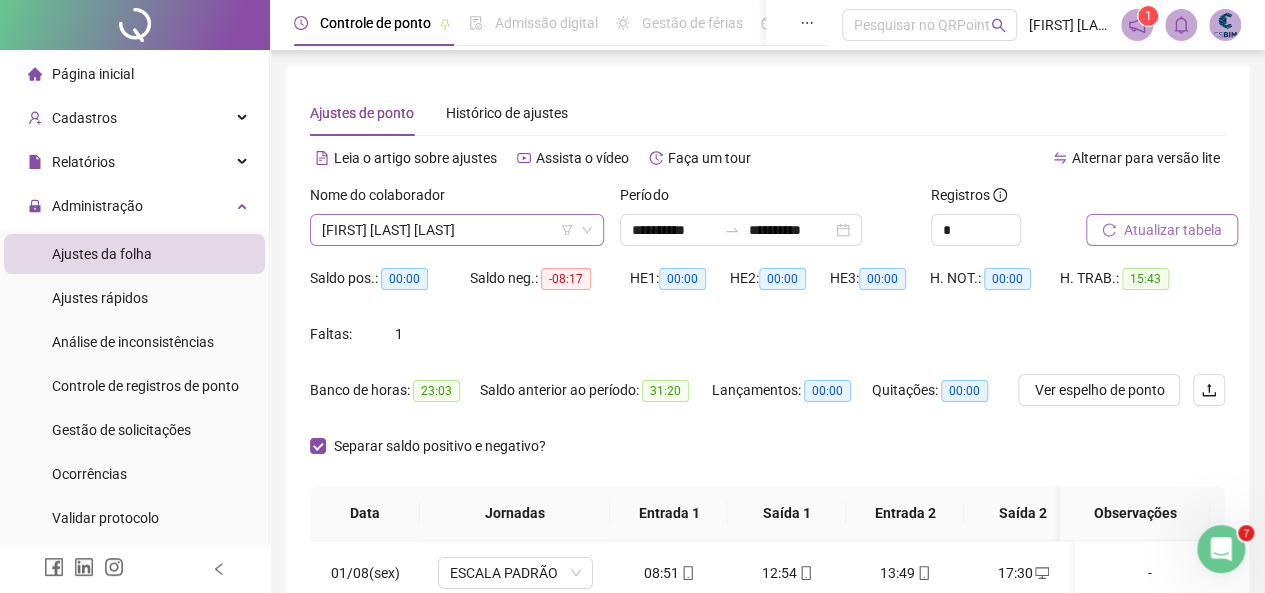 click on "[FIRST] [LAST] [LAST]" at bounding box center [457, 230] 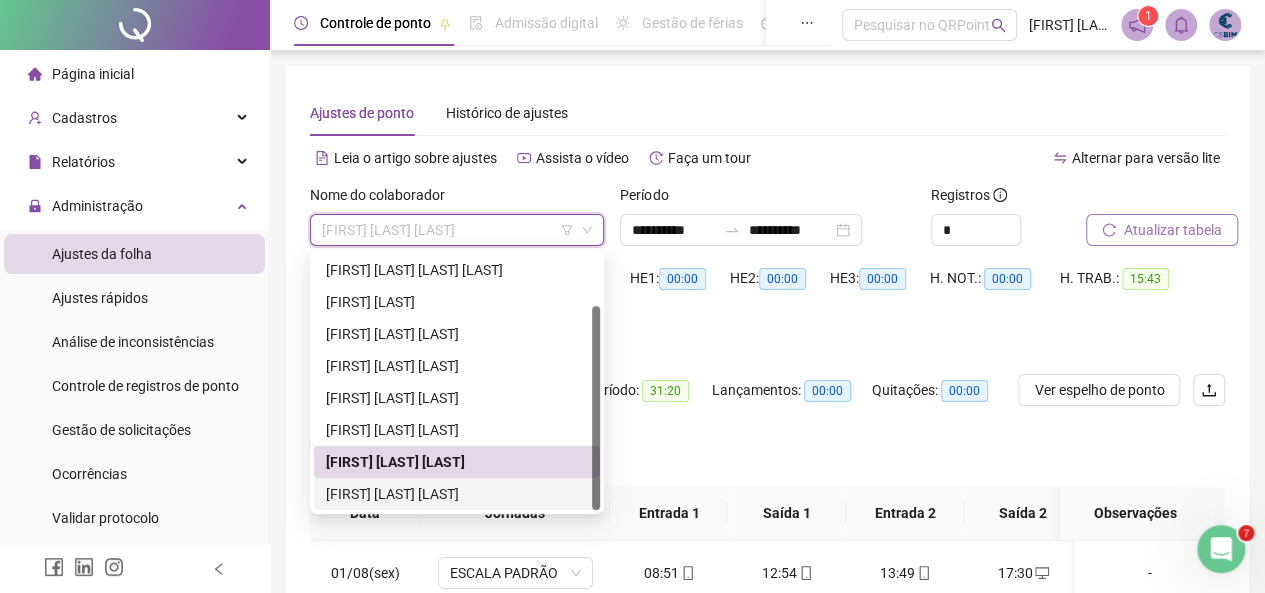 click on "[FIRST] [LAST] [LAST]" at bounding box center (457, 494) 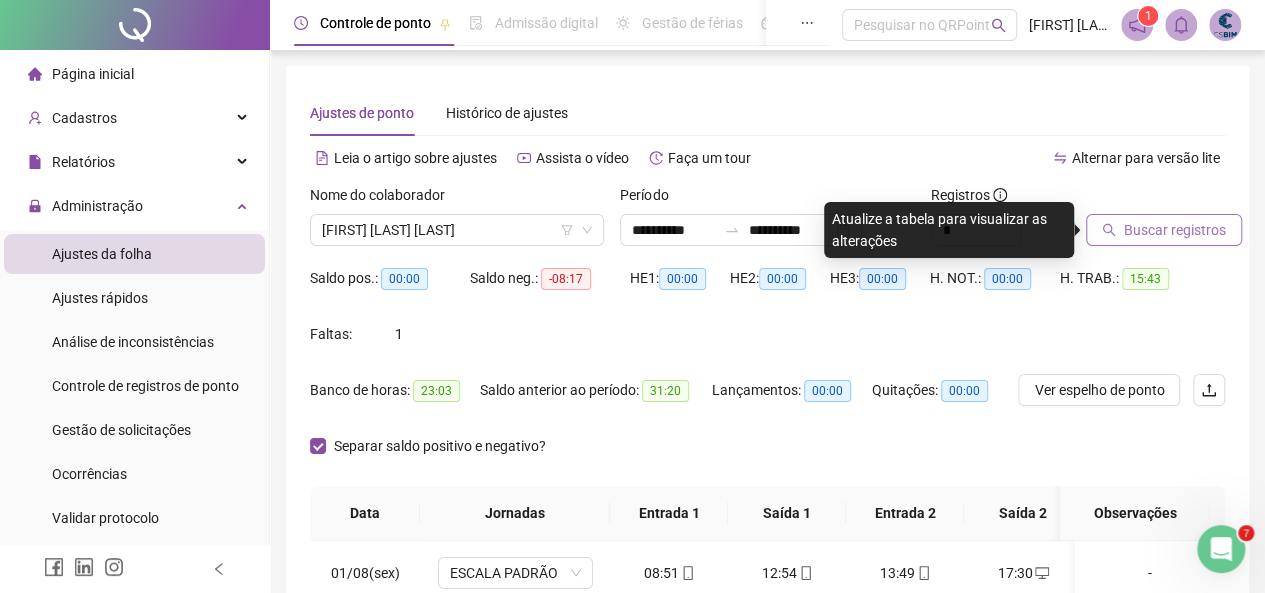 click on "Buscar registros" at bounding box center (1175, 230) 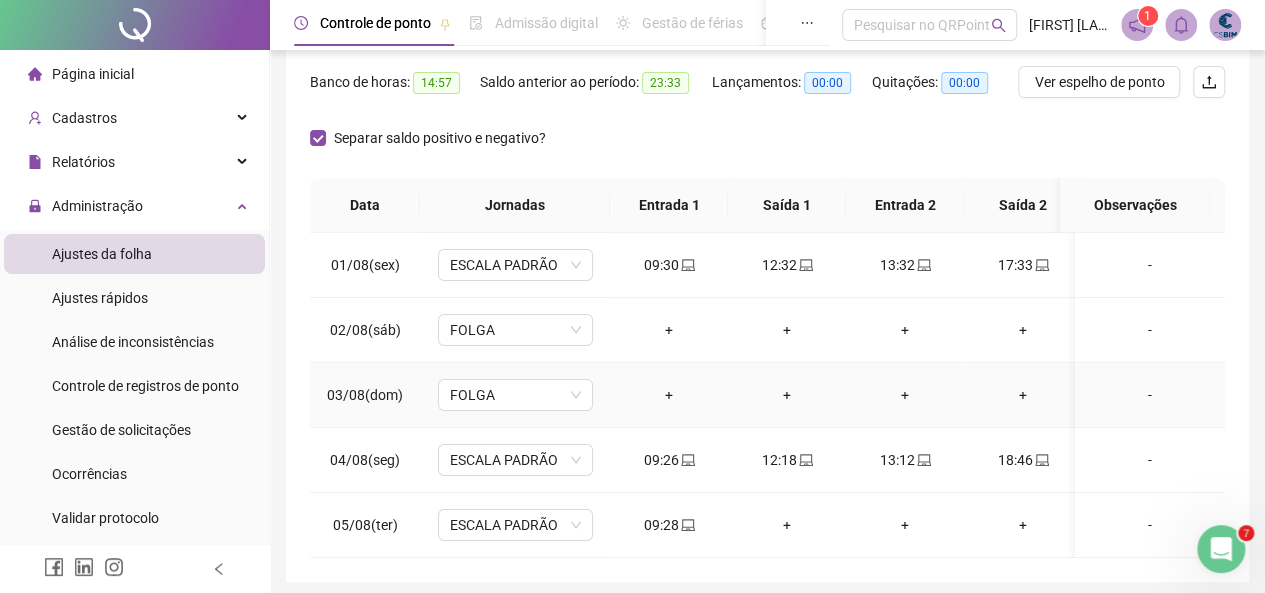 scroll, scrollTop: 396, scrollLeft: 0, axis: vertical 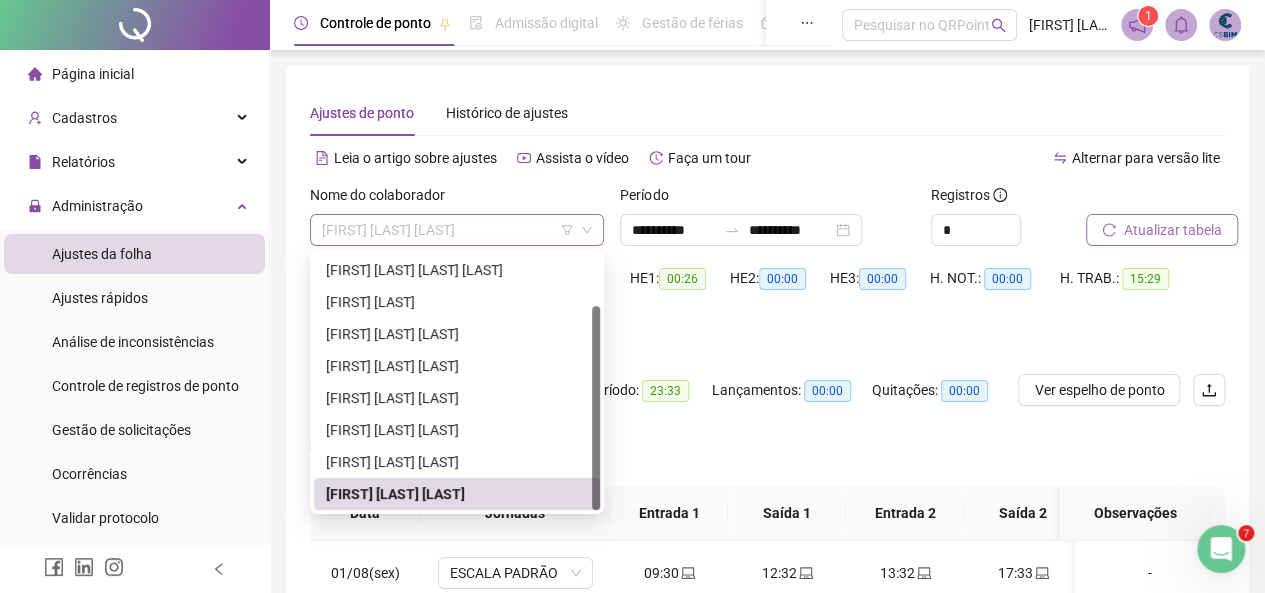 click on "[FIRST] [LAST] [LAST]" at bounding box center (457, 230) 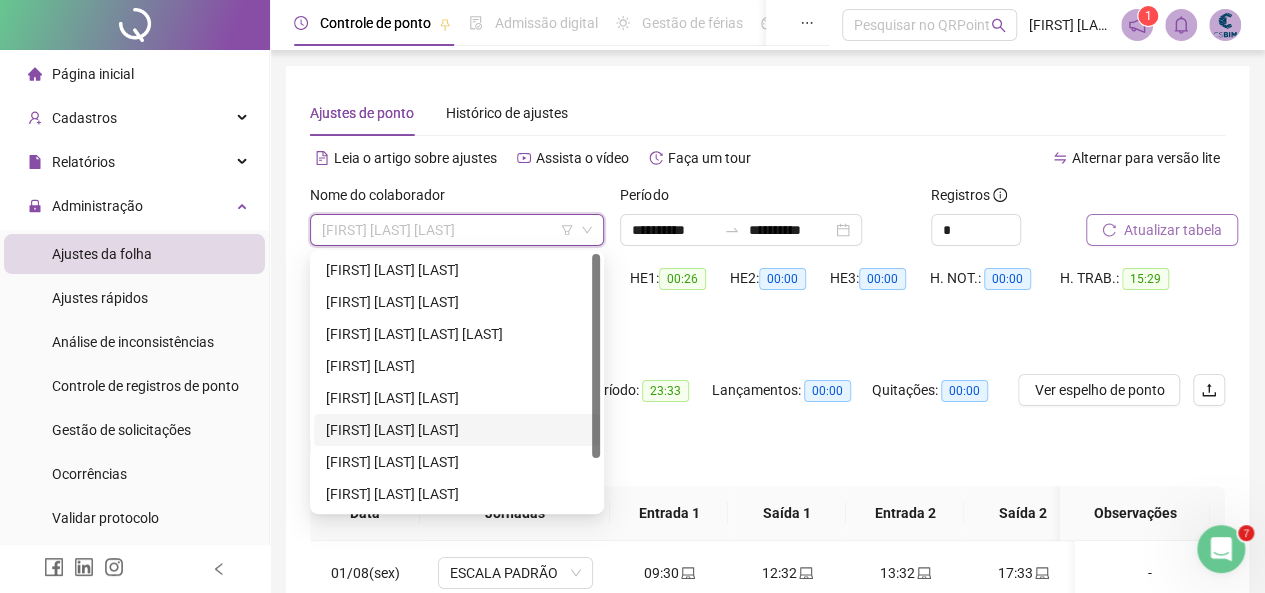 click on "[FIRST] [LAST] [LAST]" at bounding box center [457, 430] 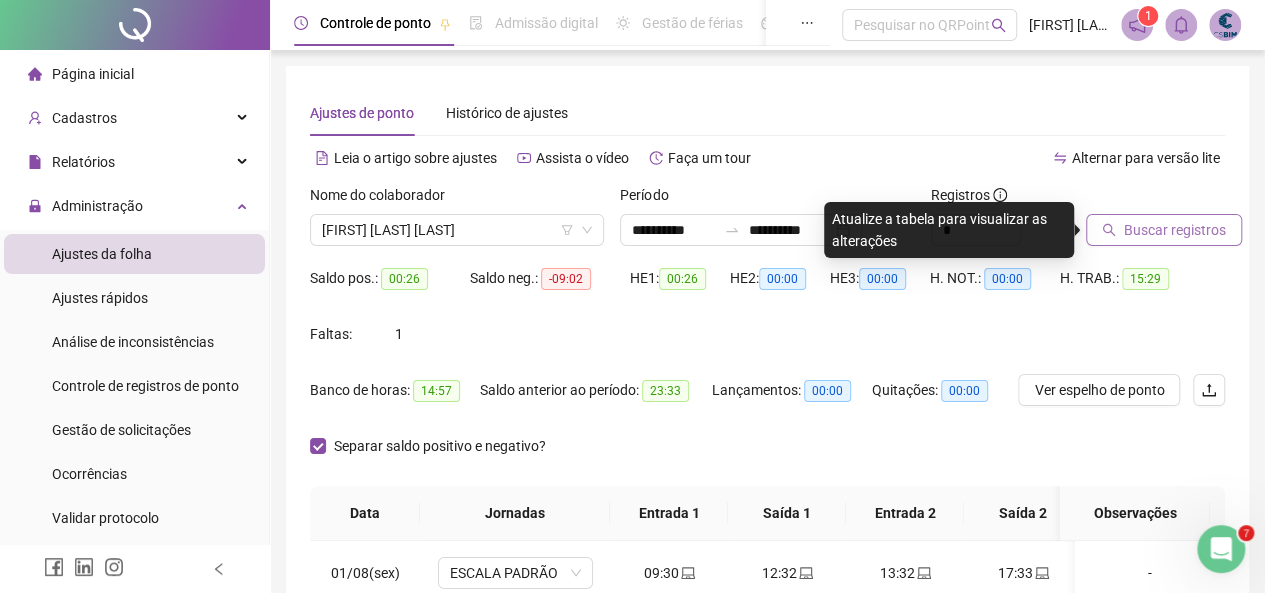 click on "Buscar registros" at bounding box center (1175, 230) 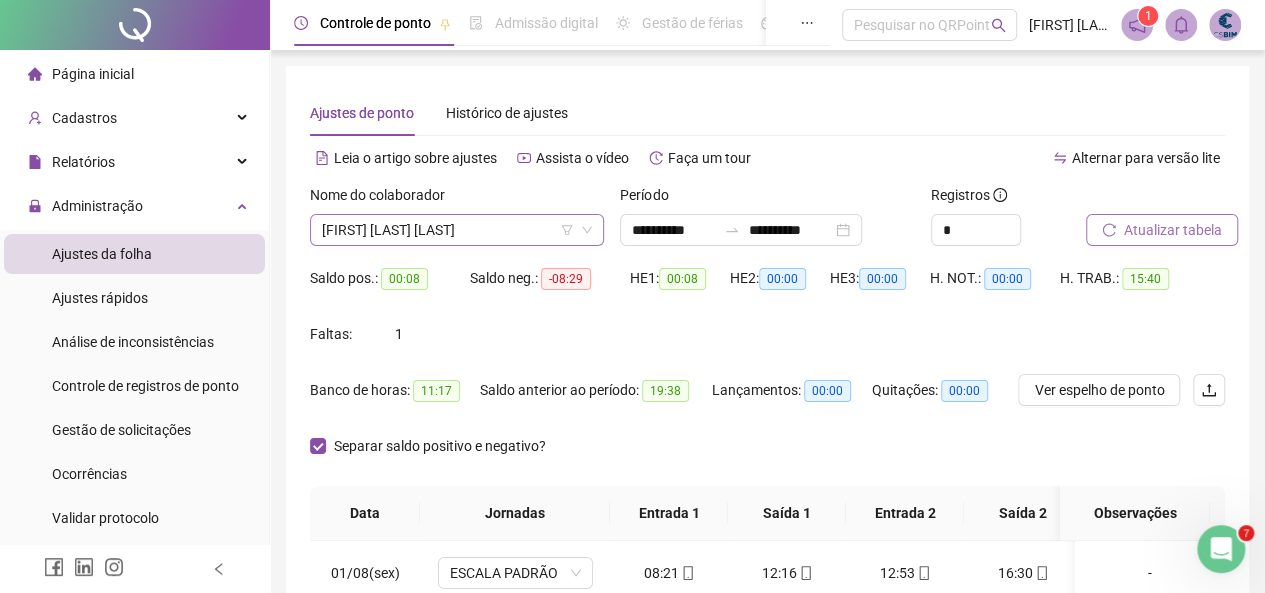 click on "[FIRST] [LAST] [LAST]" at bounding box center (457, 230) 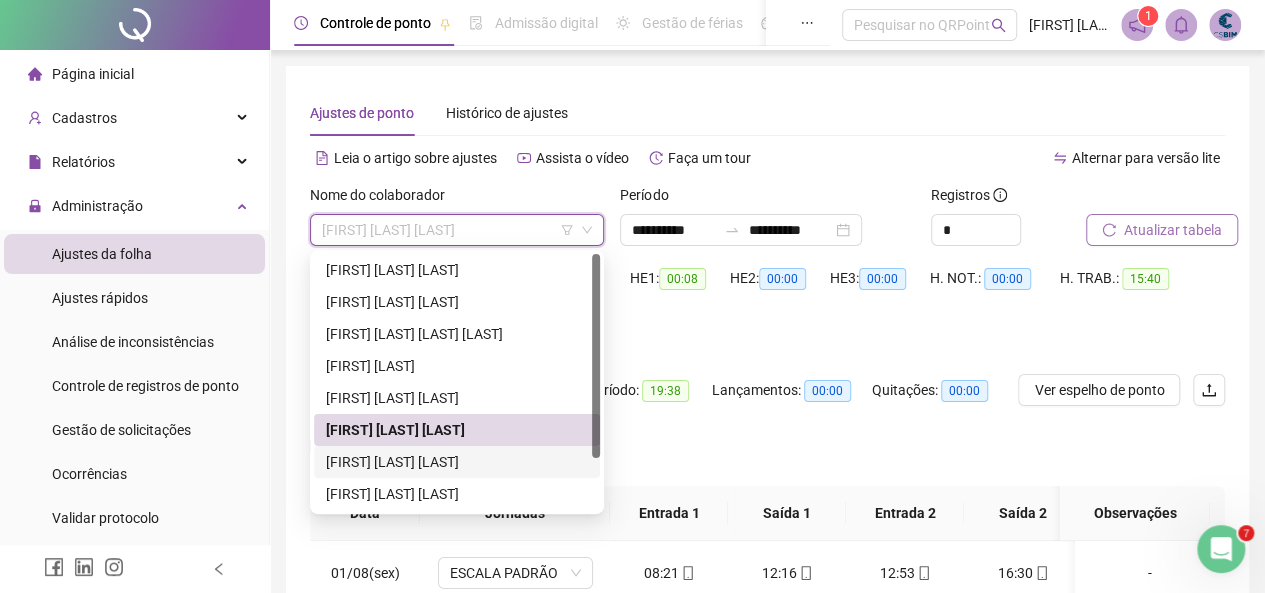 click on "[FIRST] [LAST] [LAST]" at bounding box center (457, 462) 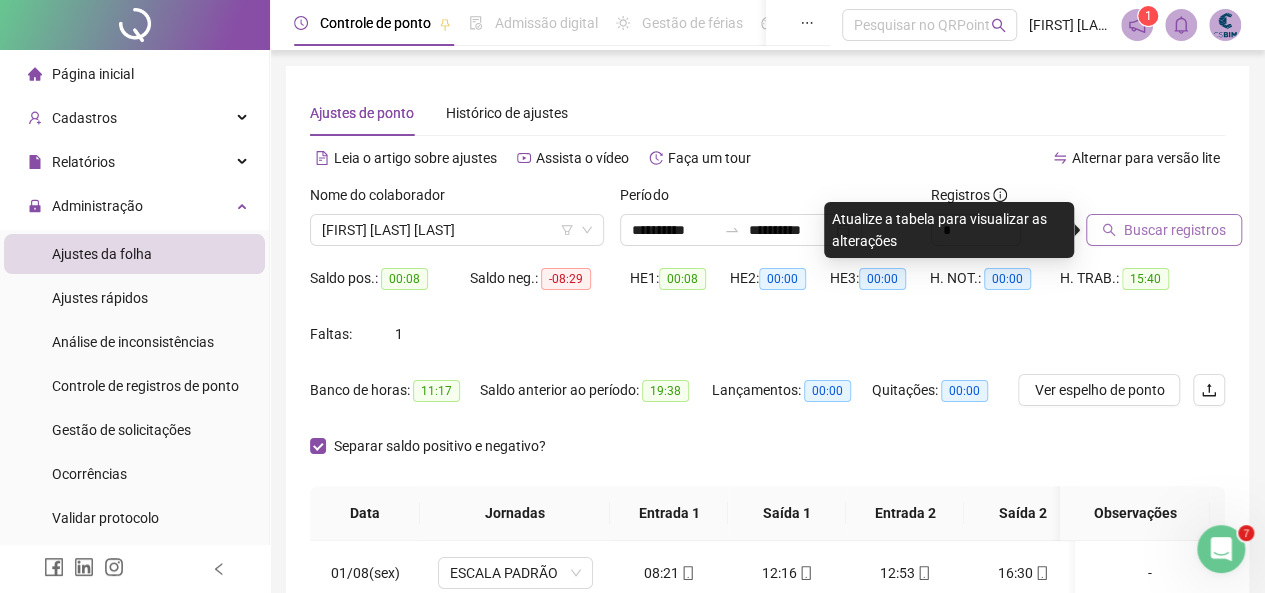 click 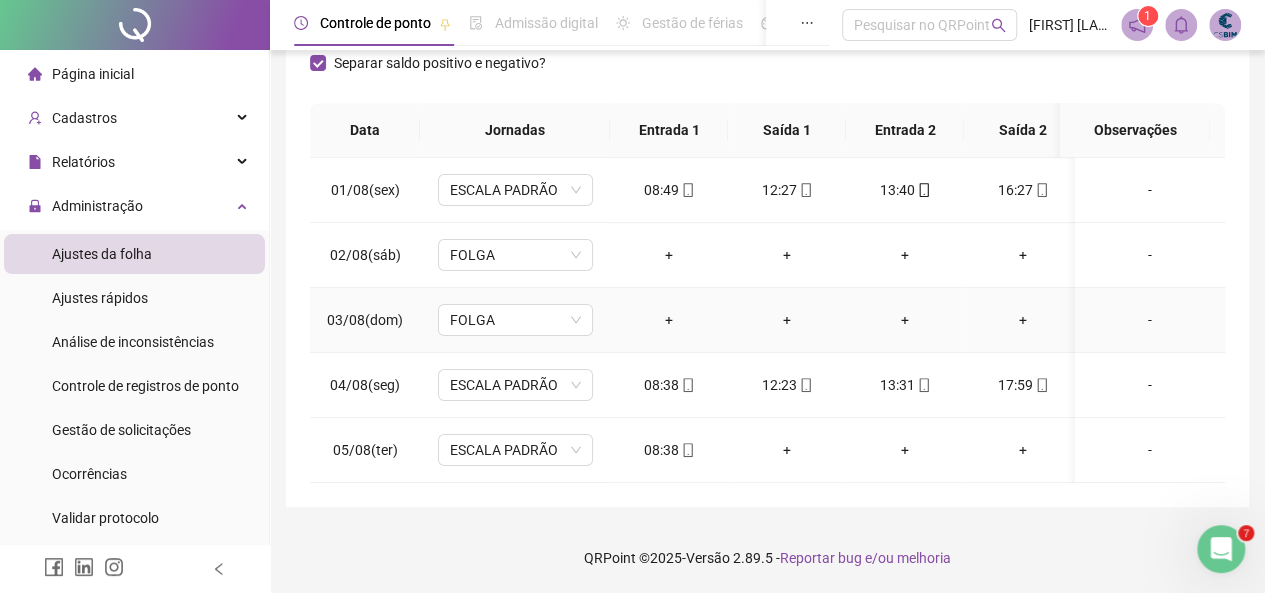 scroll, scrollTop: 0, scrollLeft: 0, axis: both 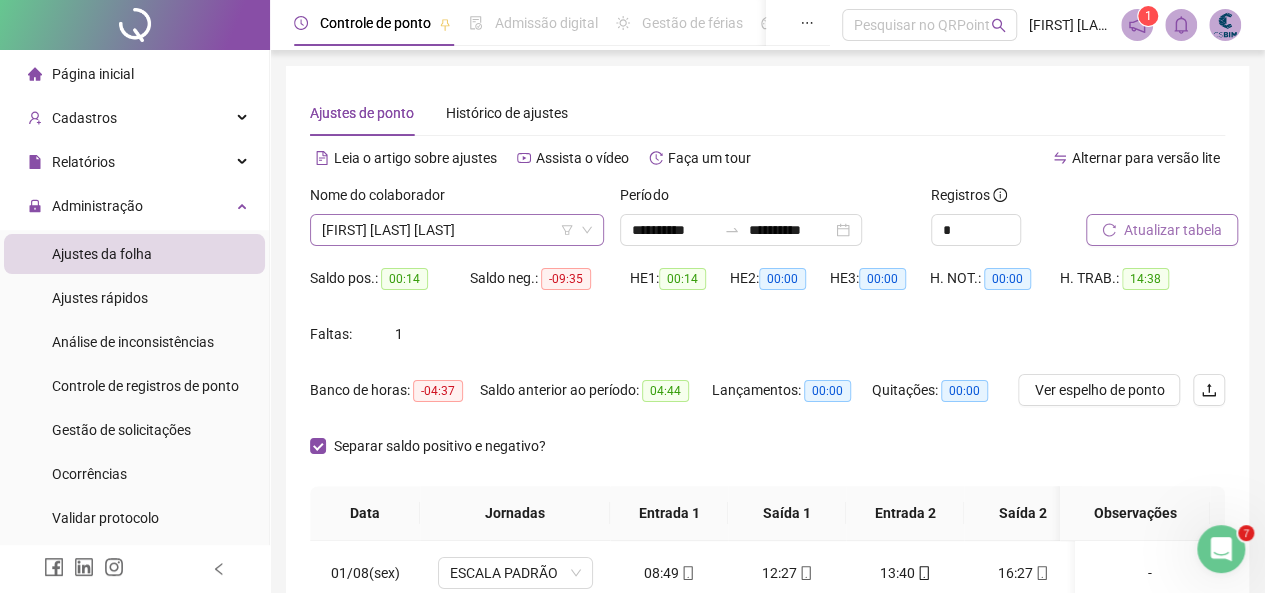 click on "[FIRST] [LAST] [LAST]" at bounding box center (457, 230) 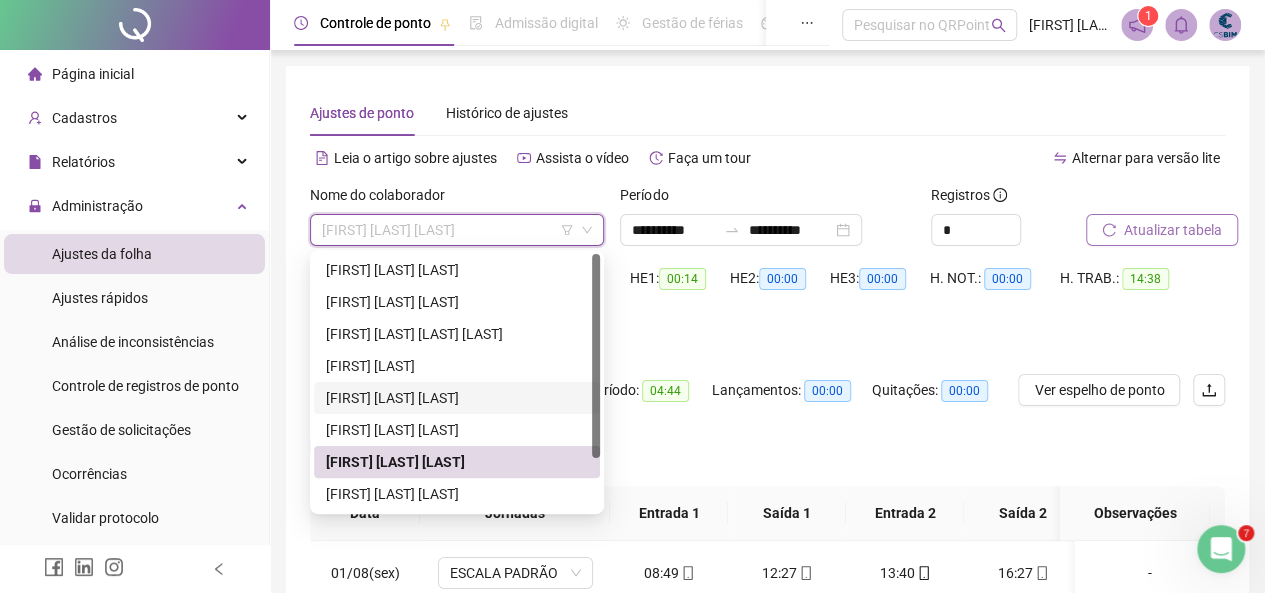 click on "[FIRST] [LAST] [LAST]" at bounding box center [457, 398] 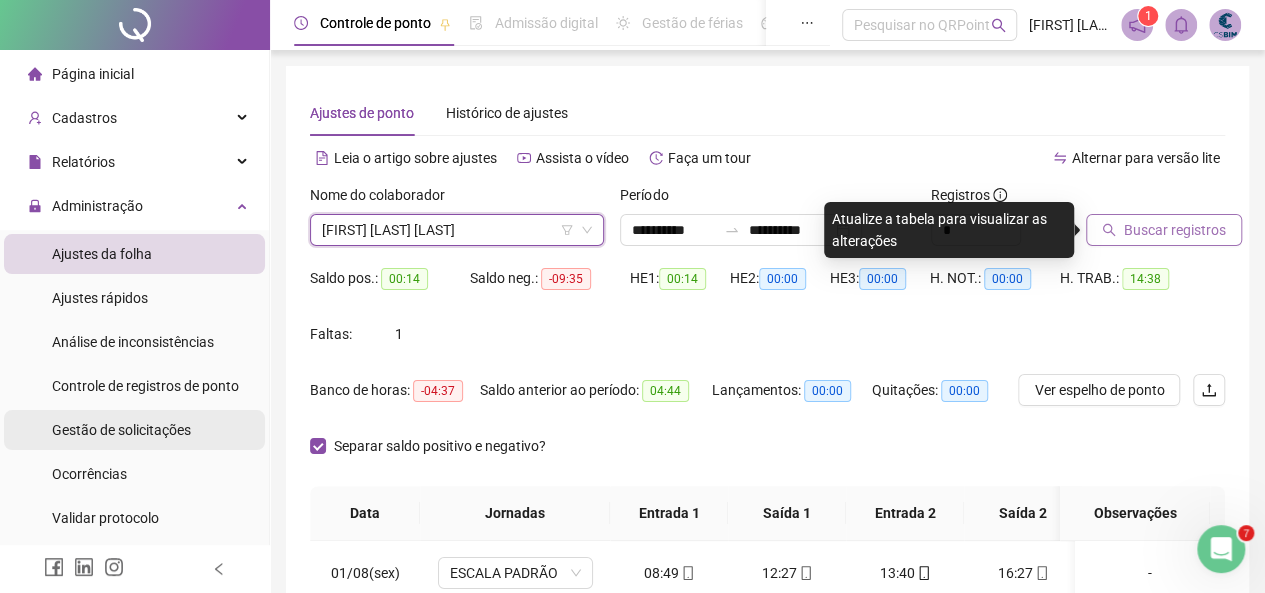 click on "Gestão de solicitações" at bounding box center [121, 430] 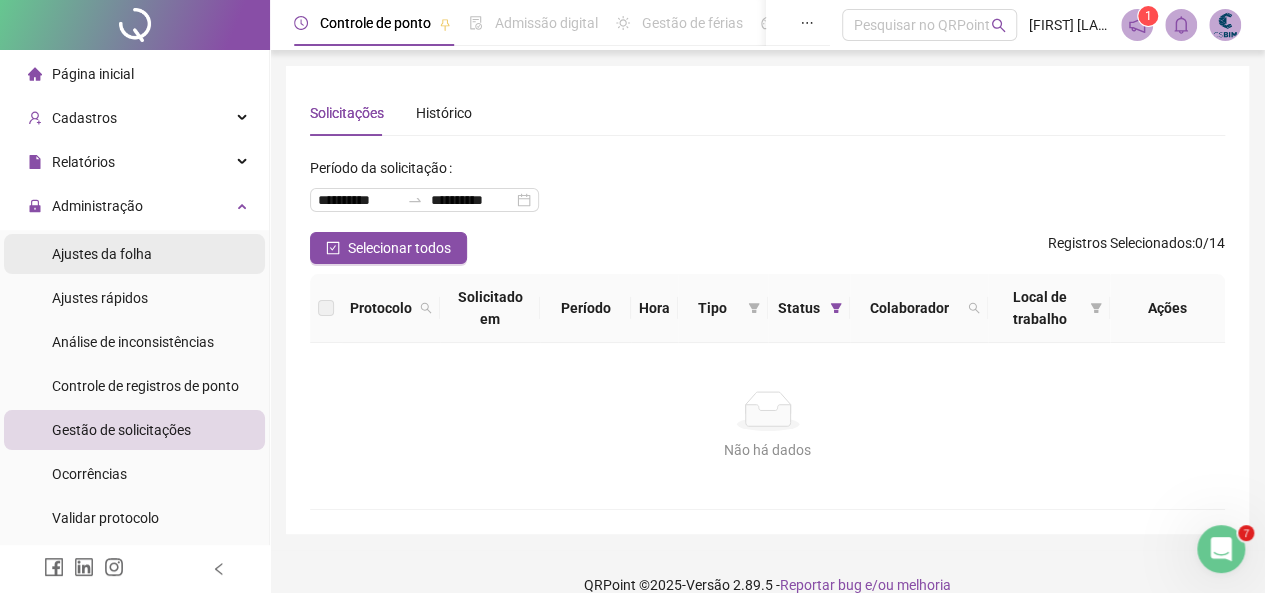 click on "Ajustes da folha" at bounding box center [102, 254] 